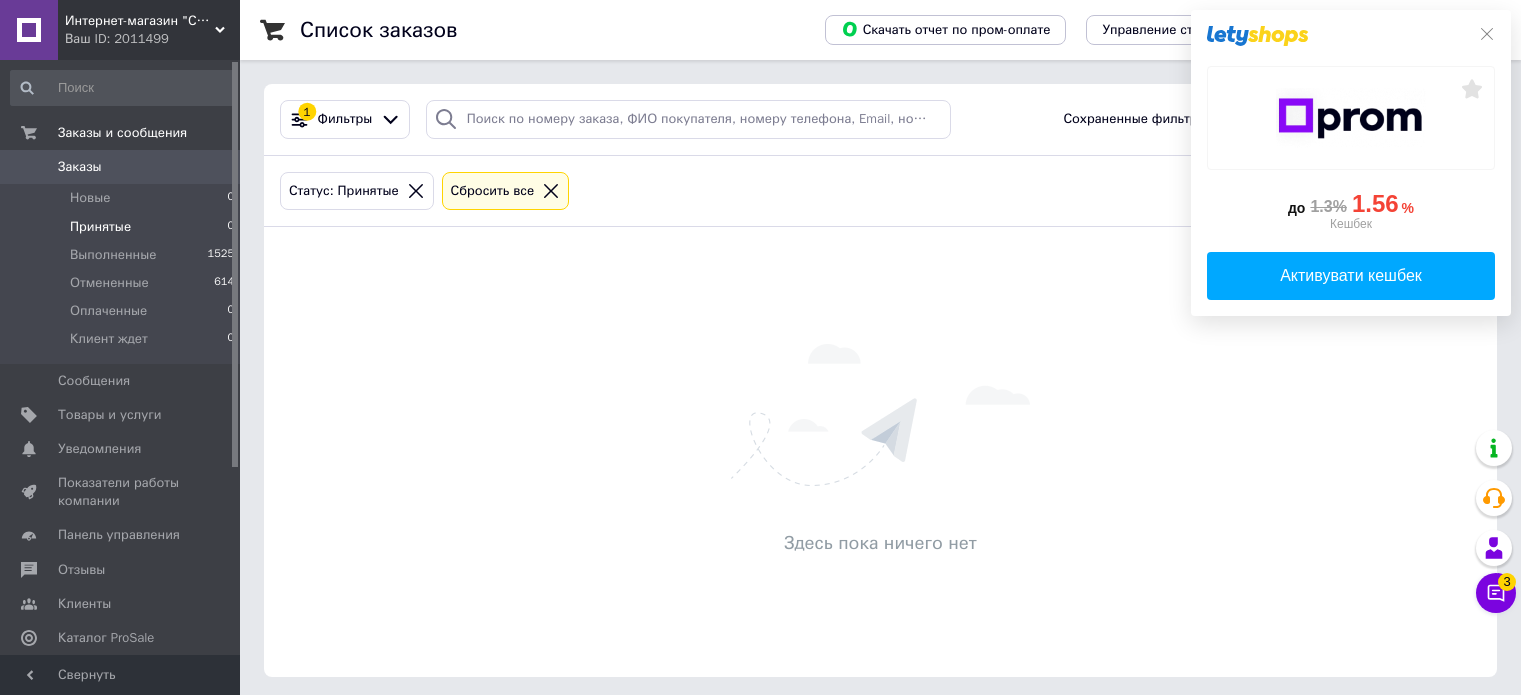 scroll, scrollTop: 0, scrollLeft: 0, axis: both 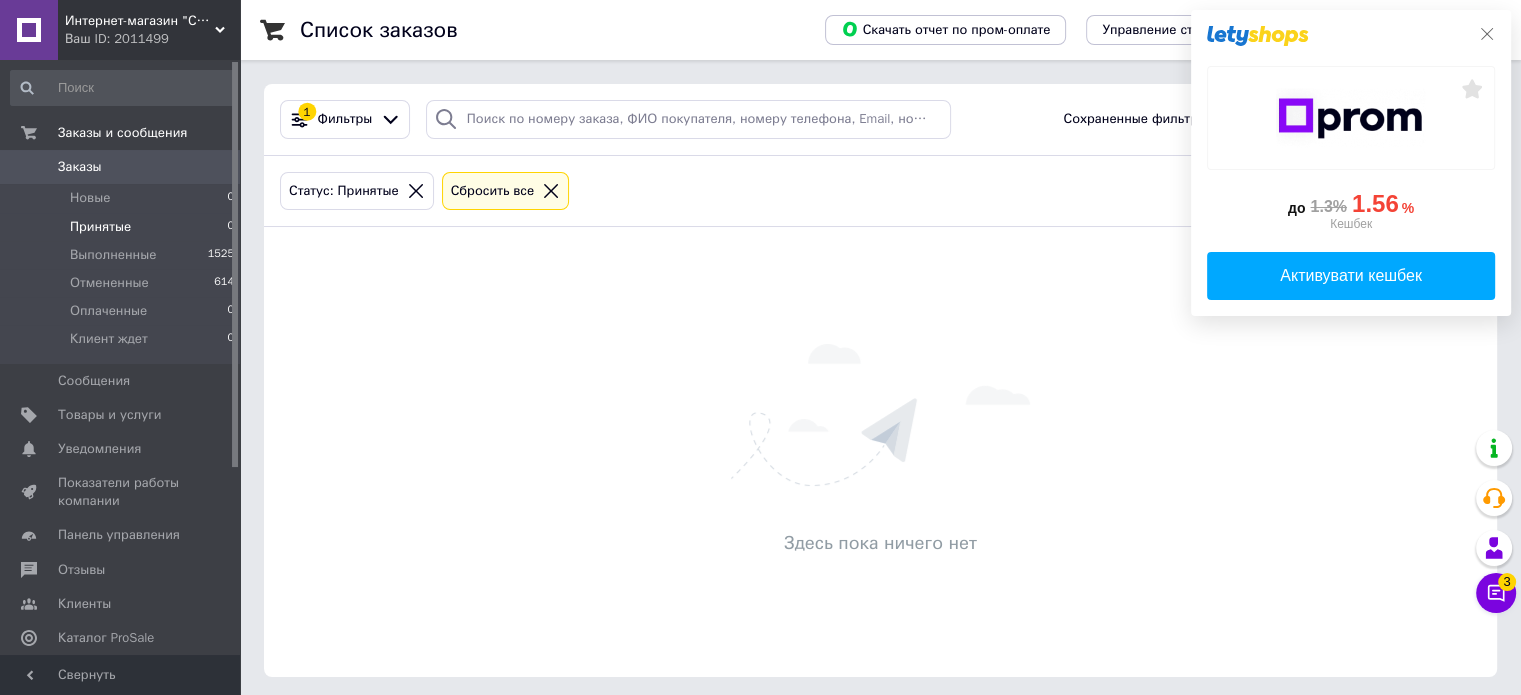 click 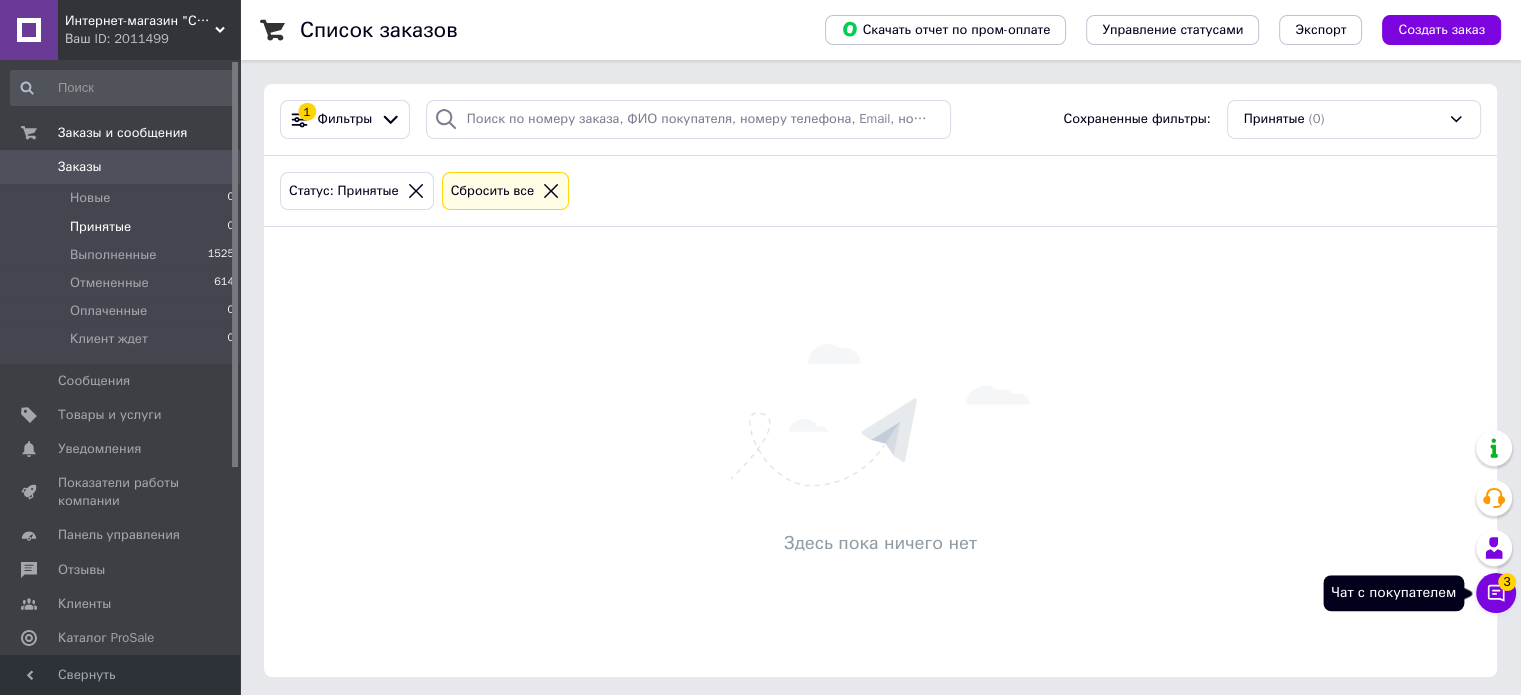 click on "Чат с покупателем 3" at bounding box center (1496, 593) 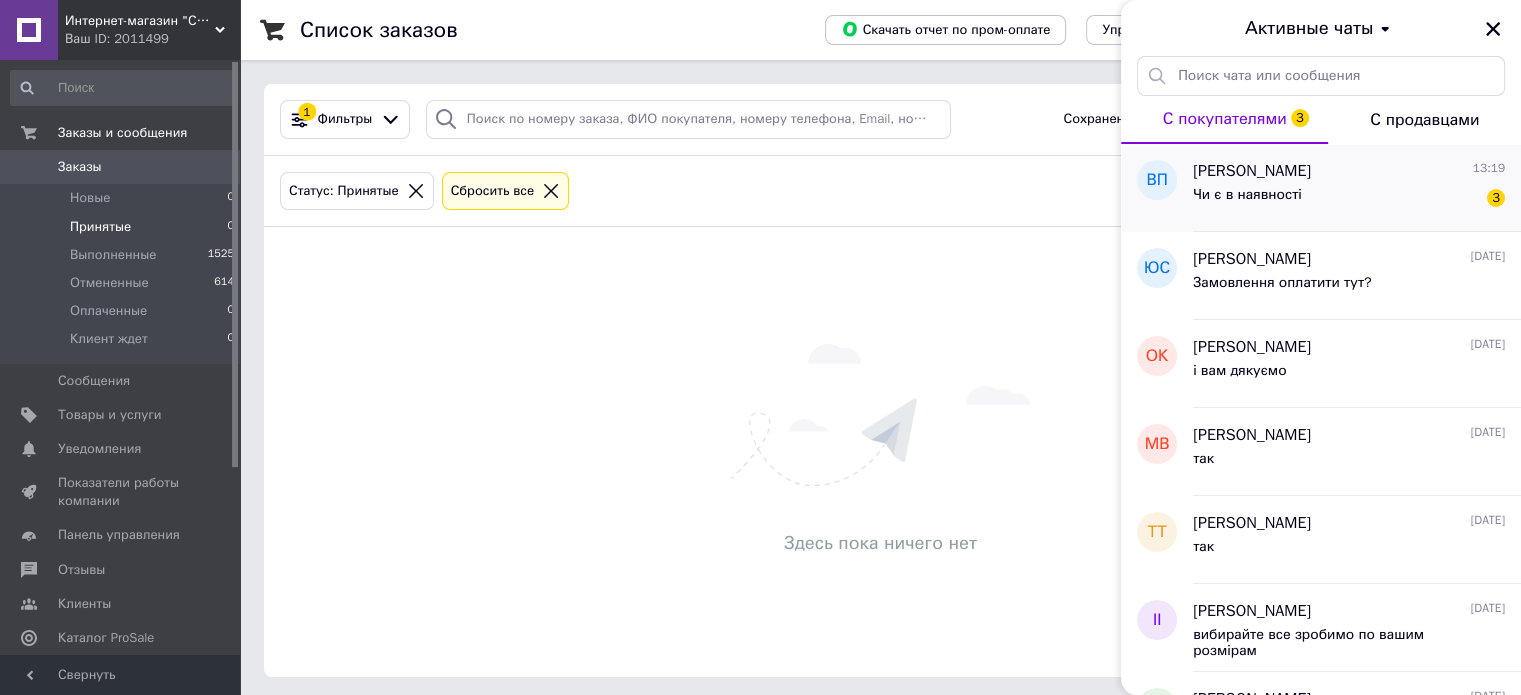 click on "Чи є в наявності 3" at bounding box center (1349, 199) 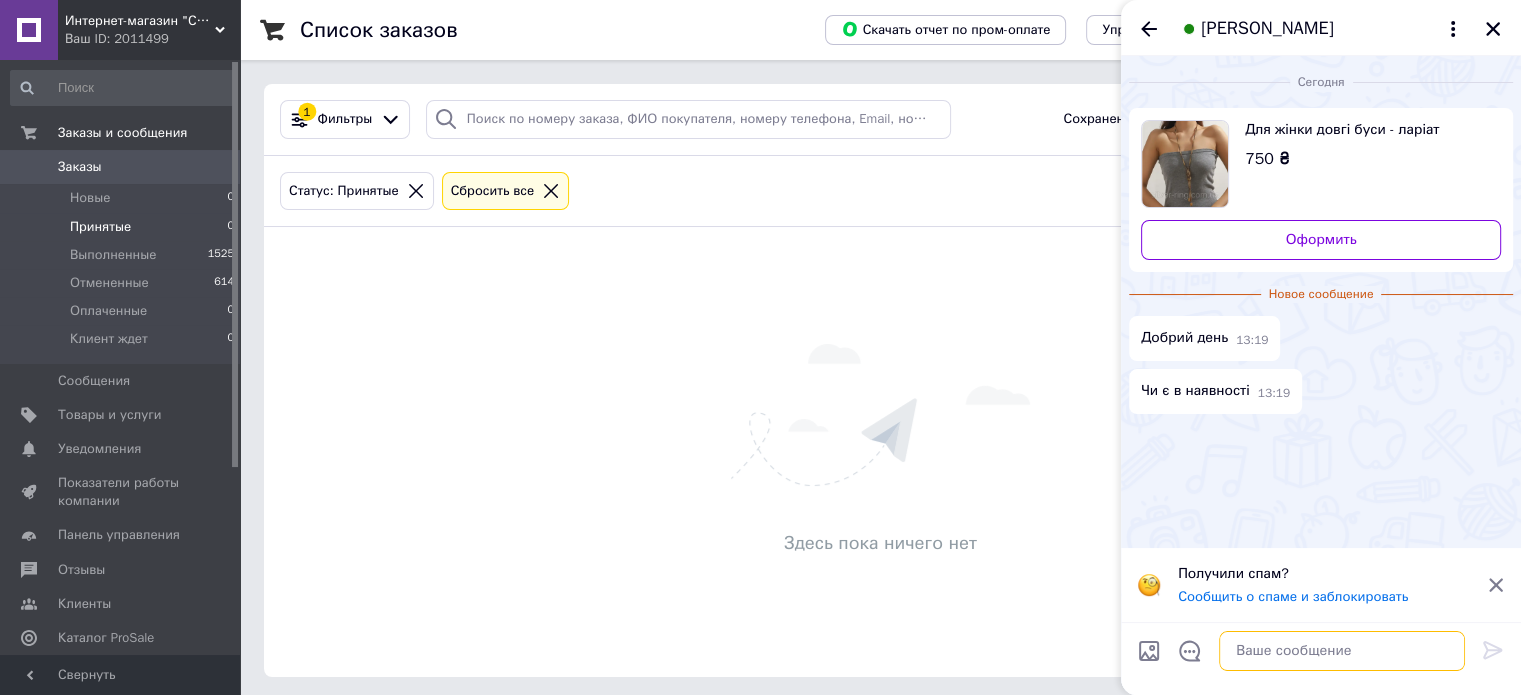 click at bounding box center [1342, 651] 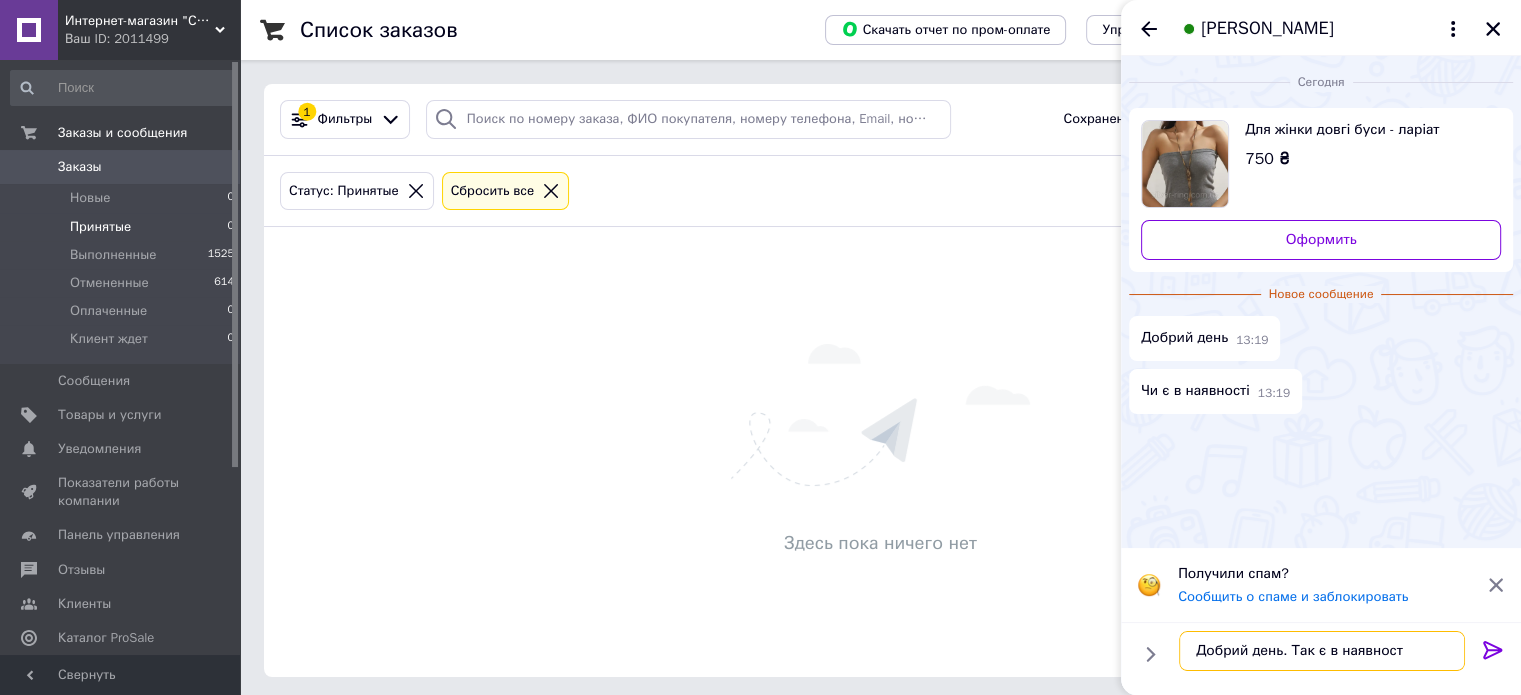 type on "Добрий день. Так є в наявності" 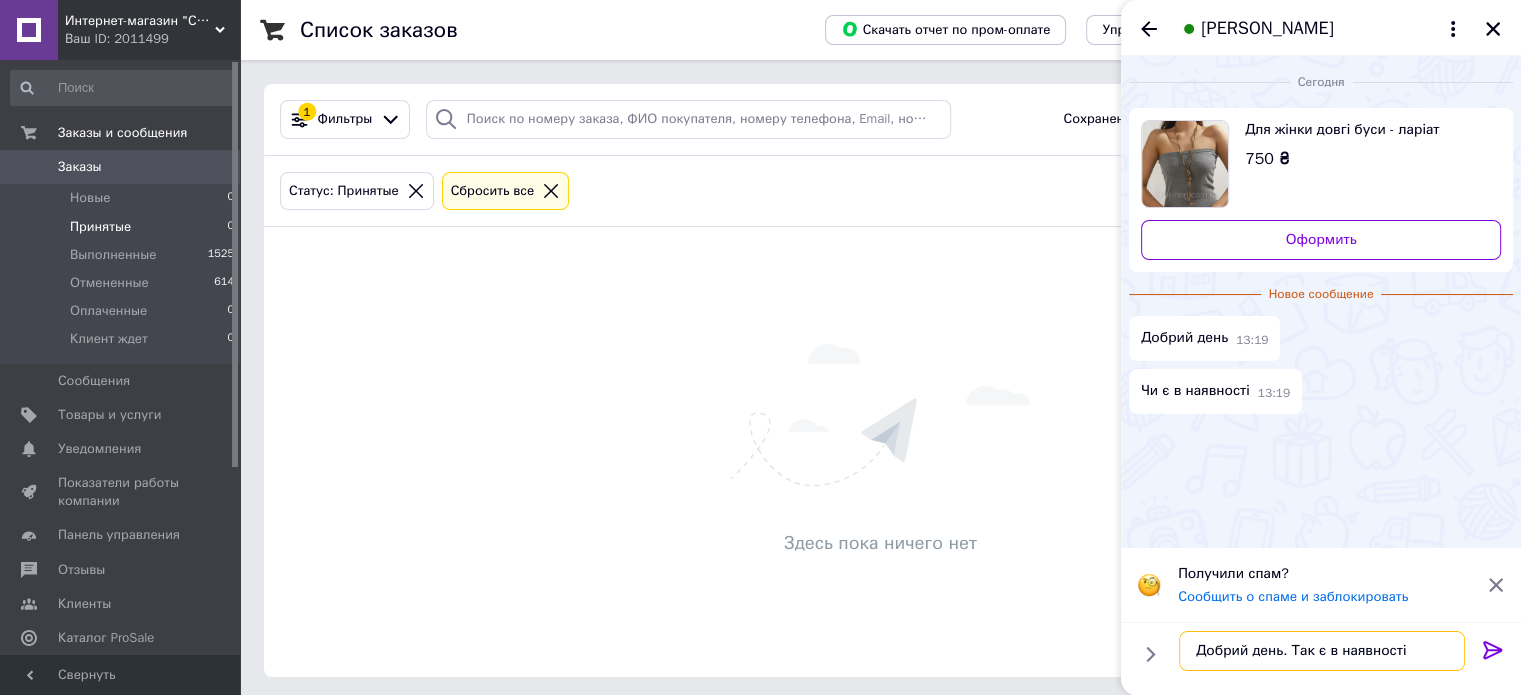 type 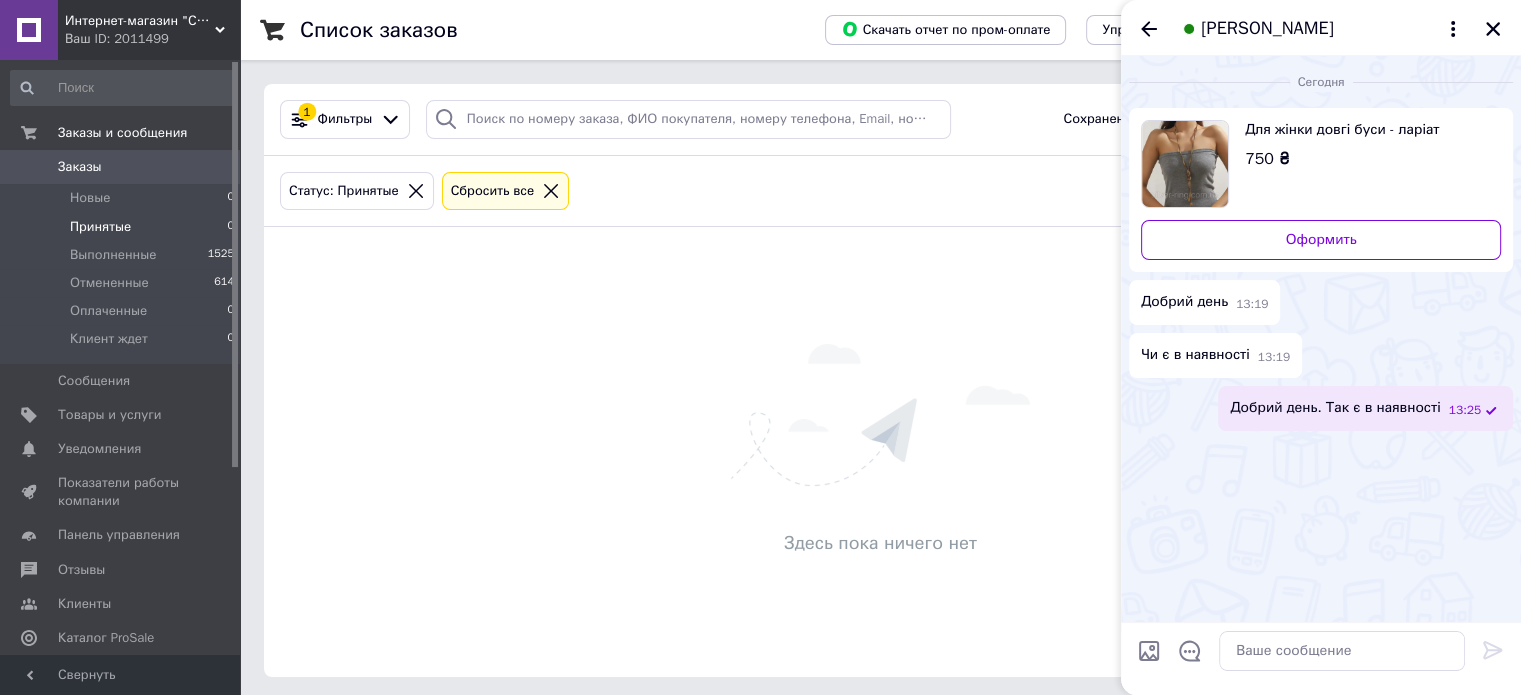 click at bounding box center [1185, 164] 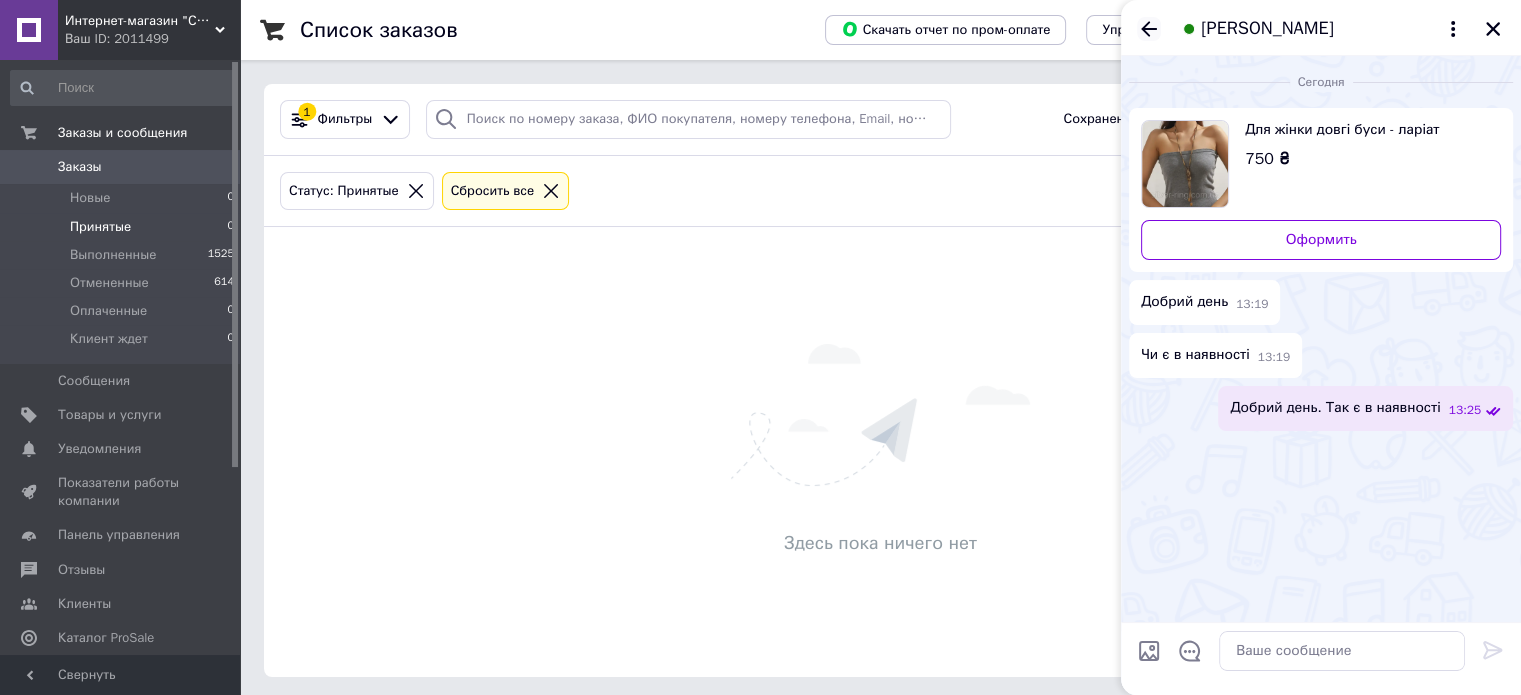 click 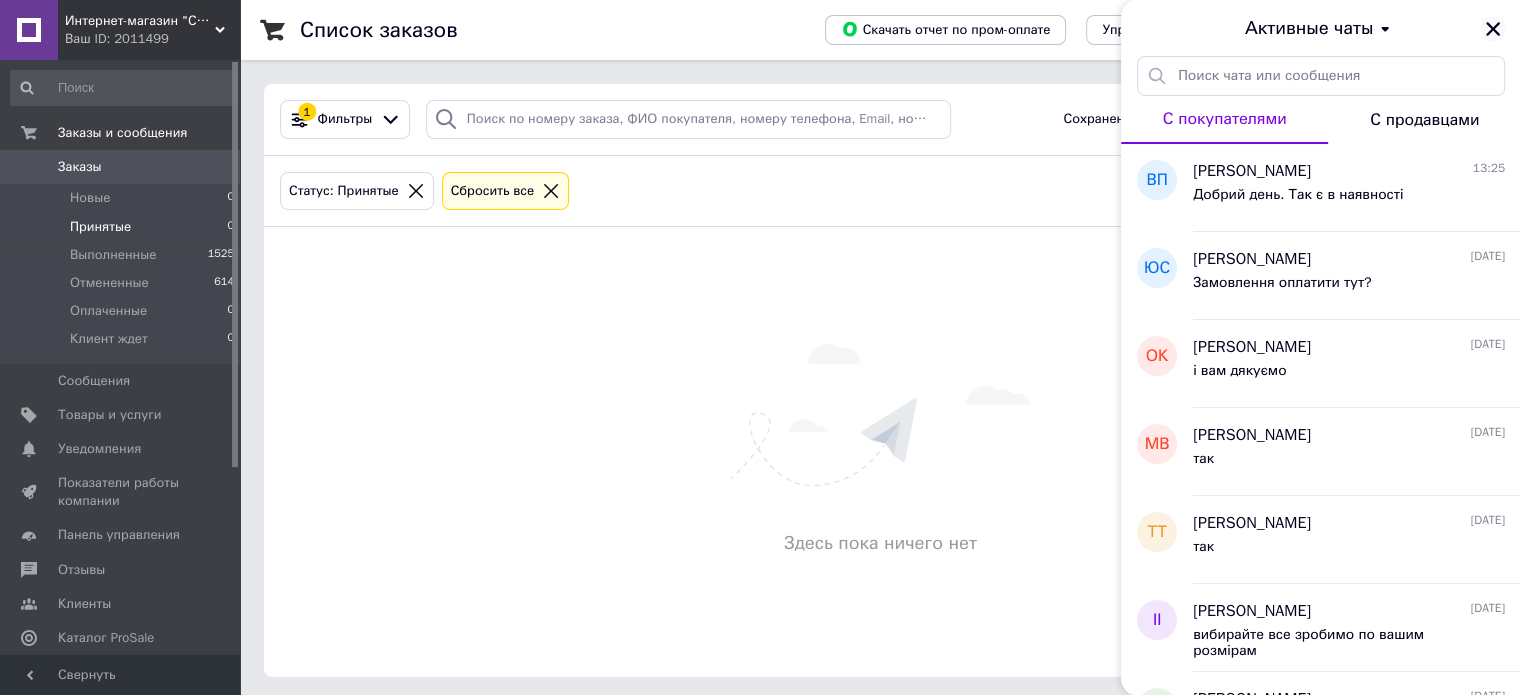 click 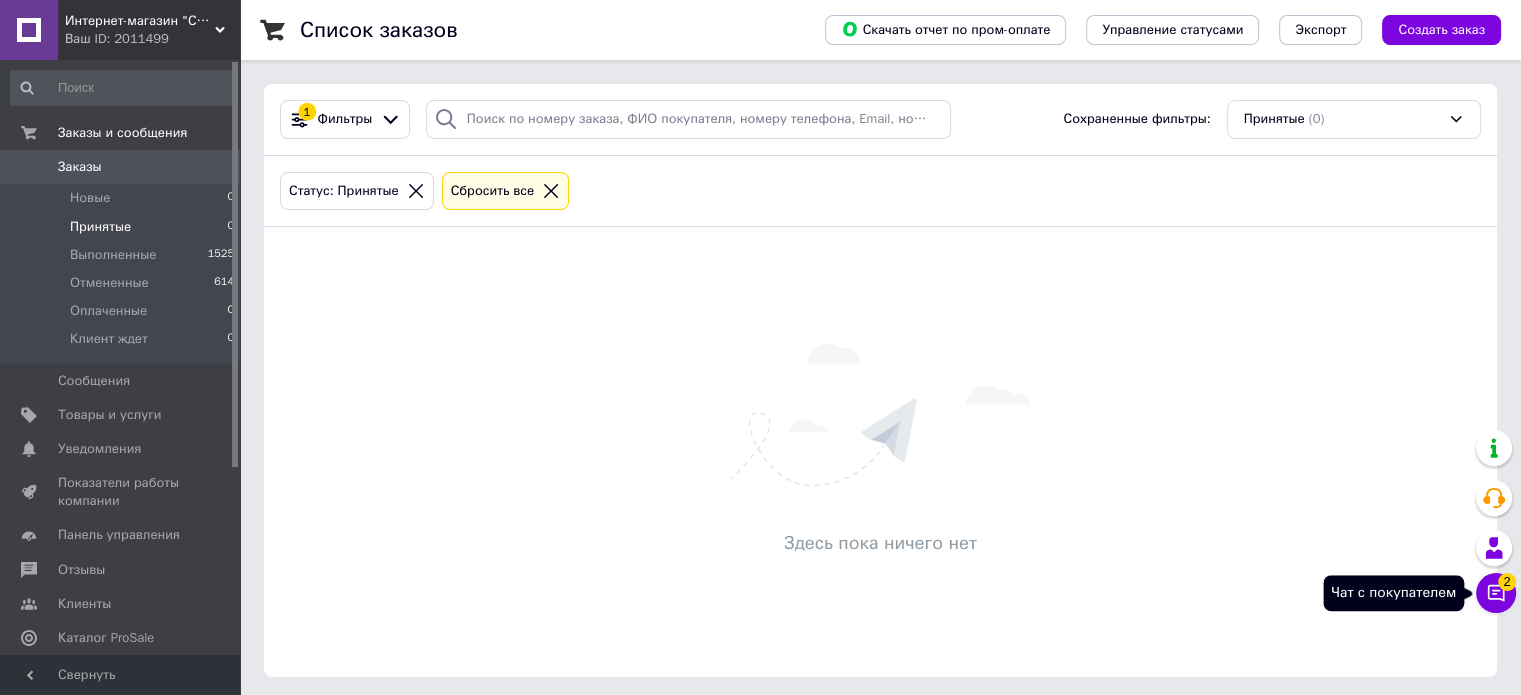 click on "Чат с покупателем 2" at bounding box center [1496, 593] 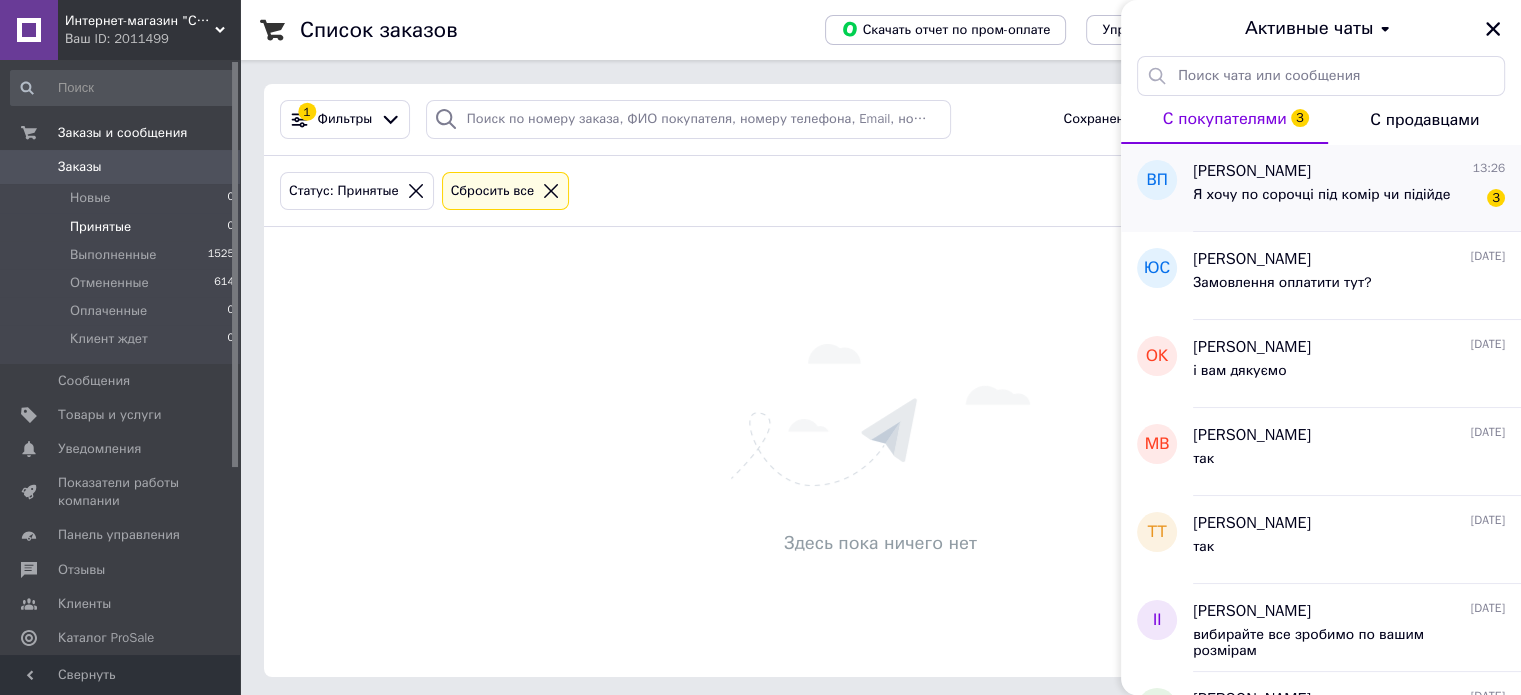 click on "Я хочу по сорочці під комір чи підійде" at bounding box center (1321, 195) 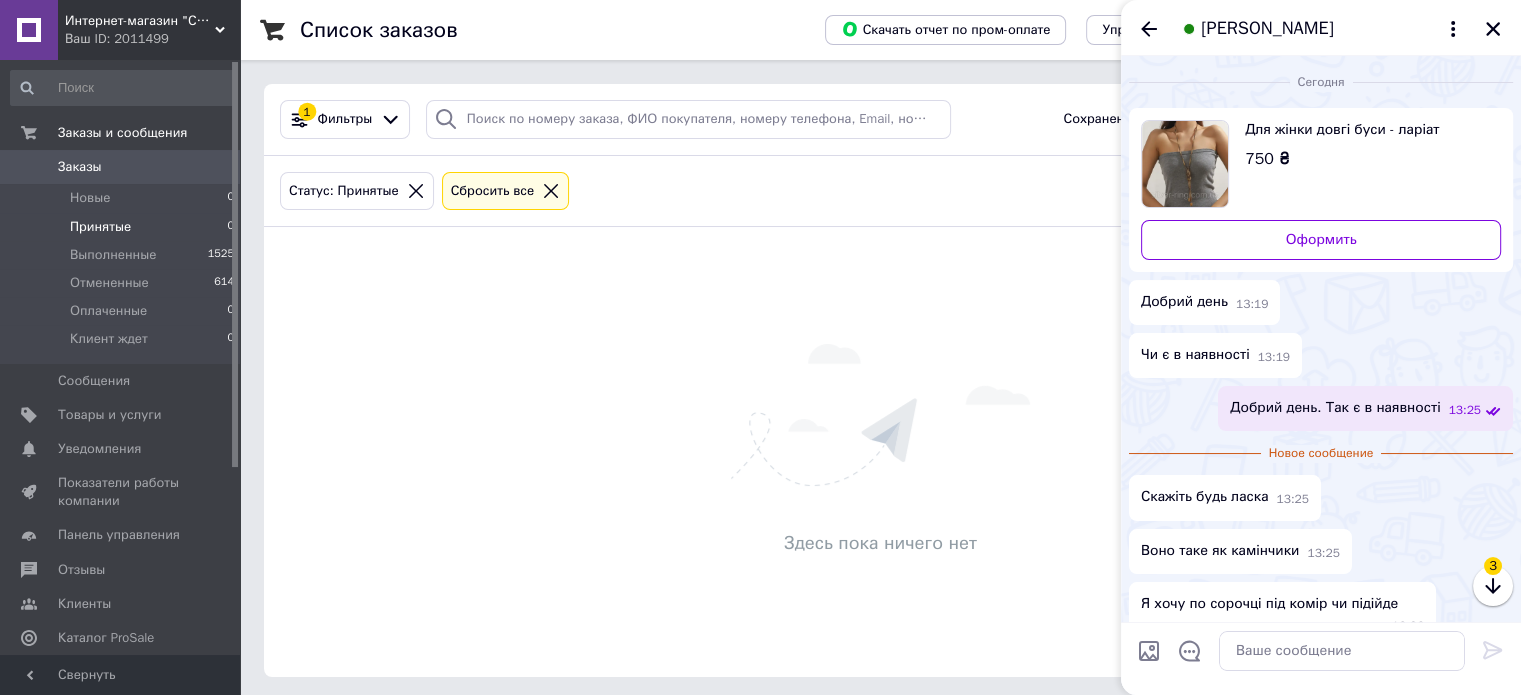 scroll, scrollTop: 32, scrollLeft: 0, axis: vertical 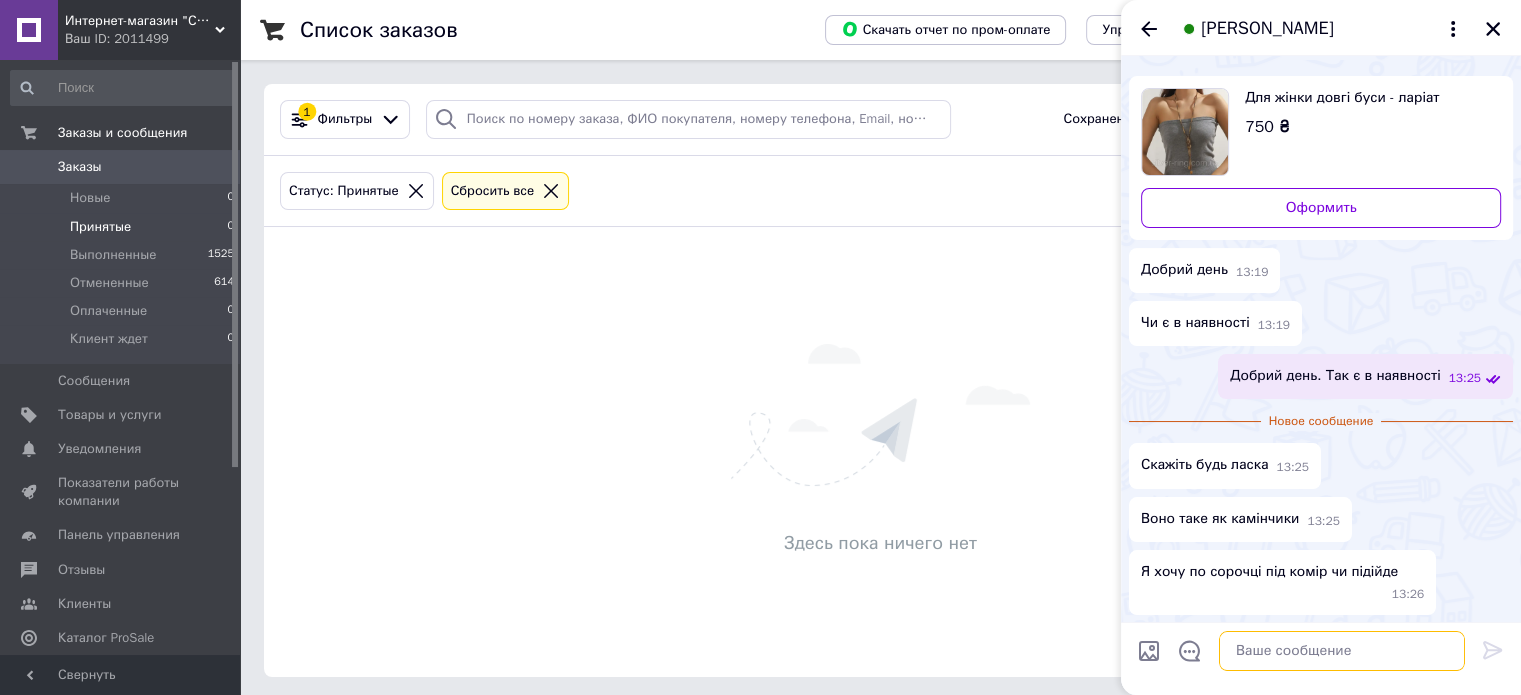 click at bounding box center (1342, 651) 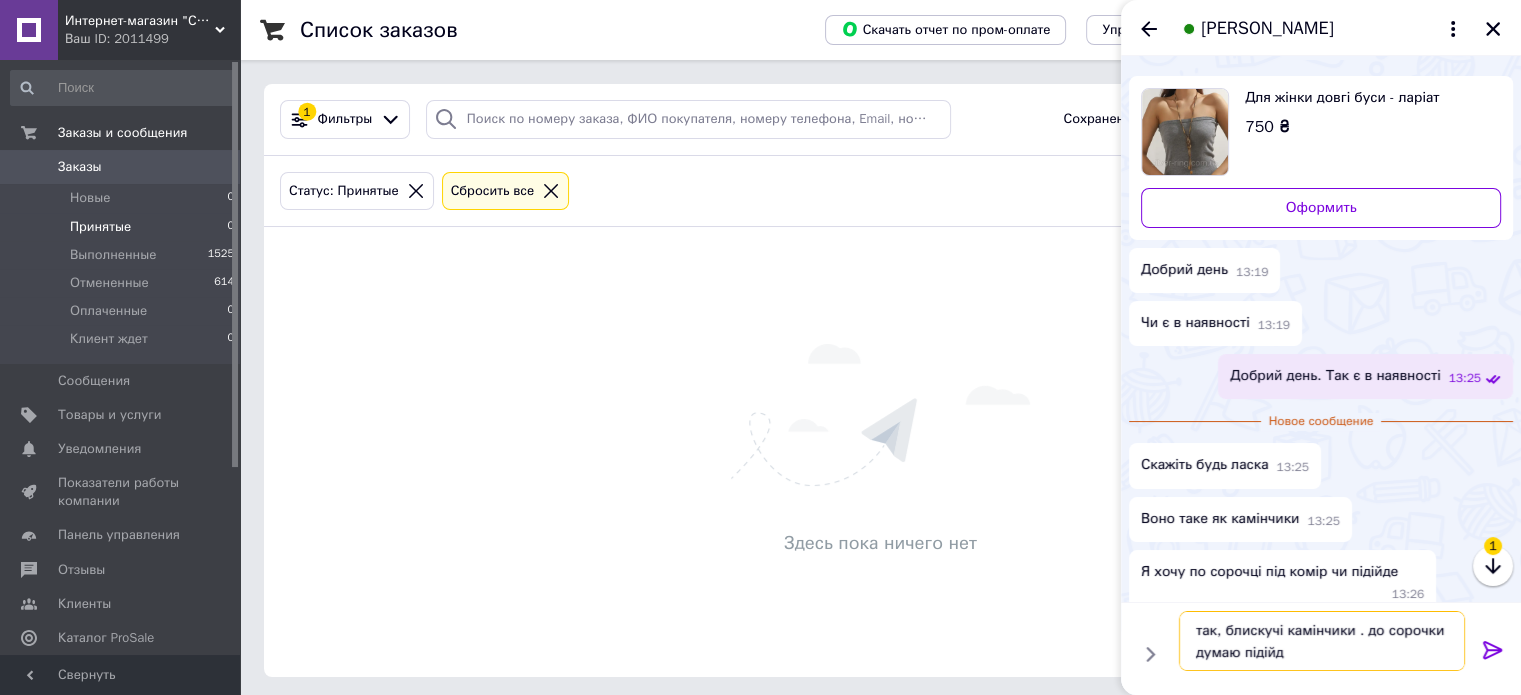 type on "так, блискучі камінчики . до сорочки думаю підійде" 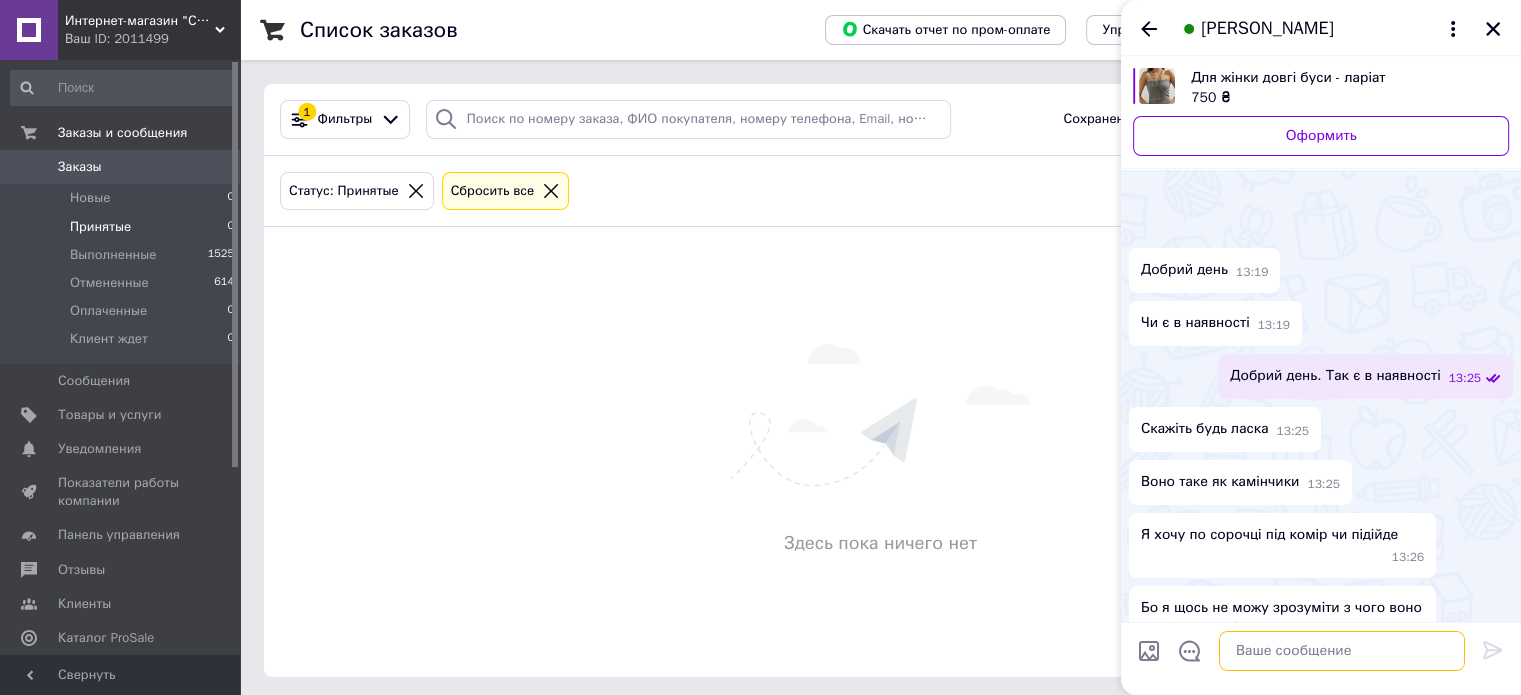 scroll, scrollTop: 182, scrollLeft: 0, axis: vertical 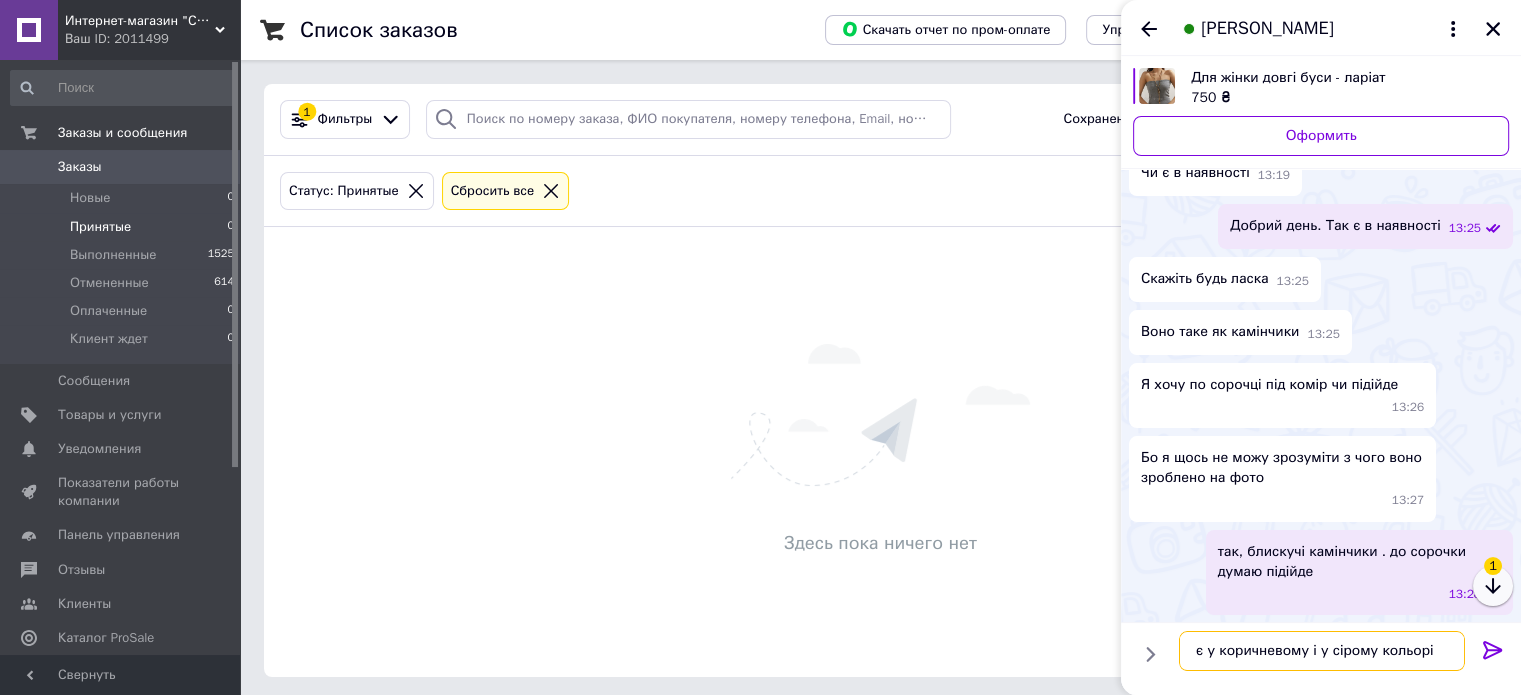 type on "є у коричневому і у сірому кольорі" 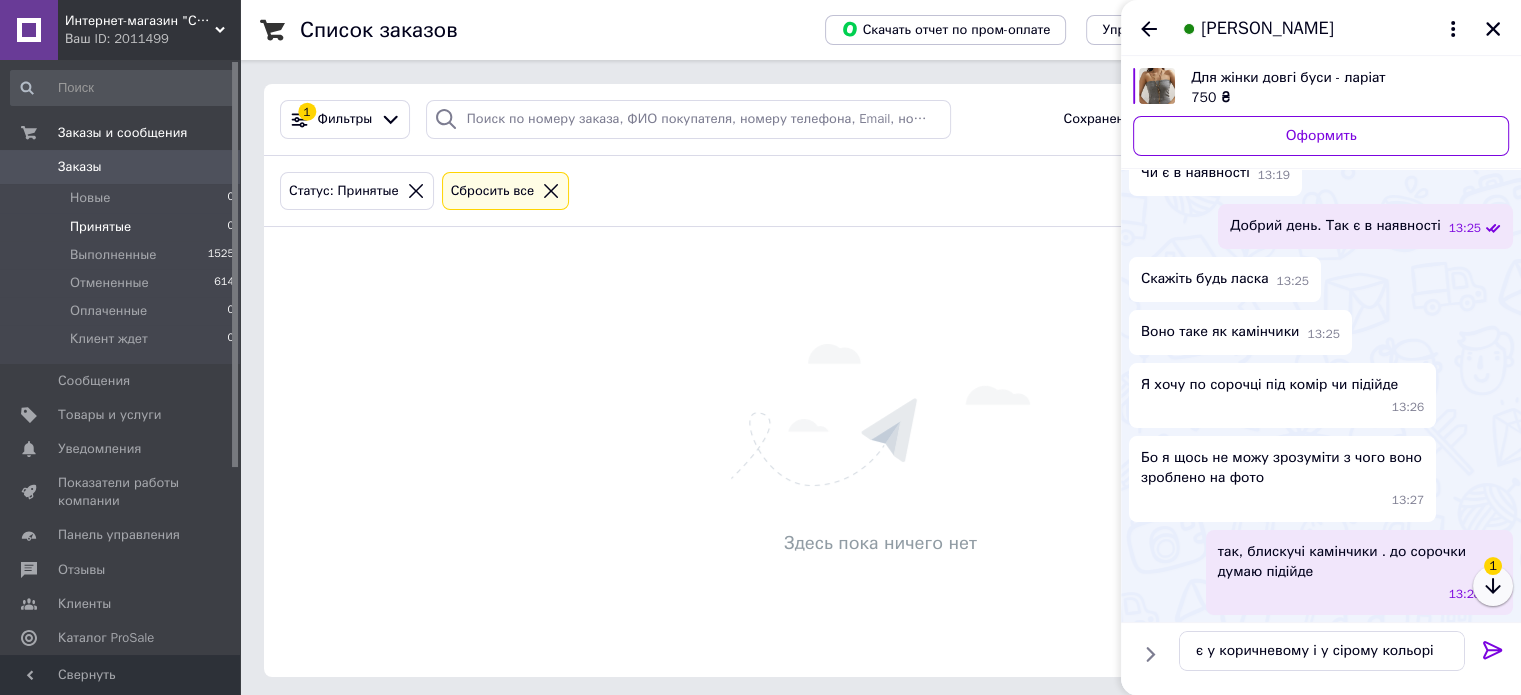 click 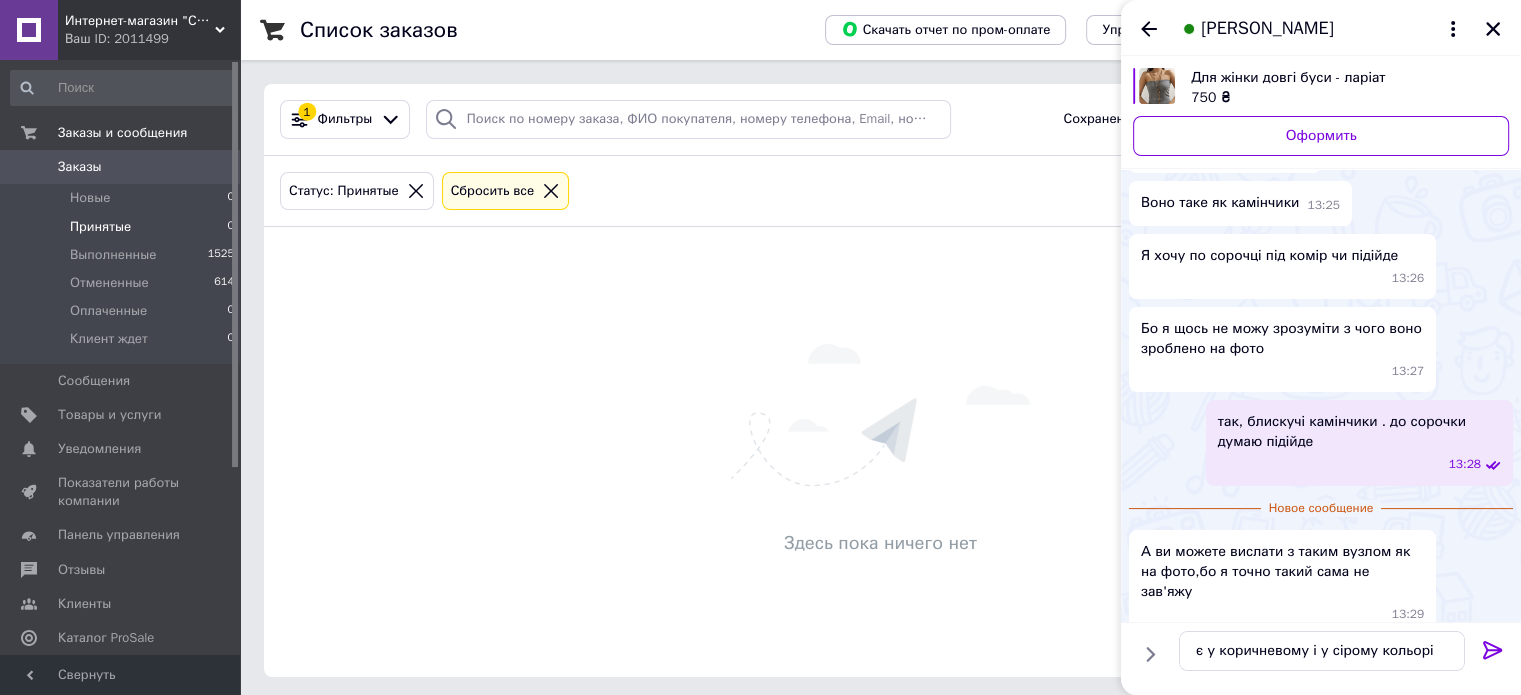click 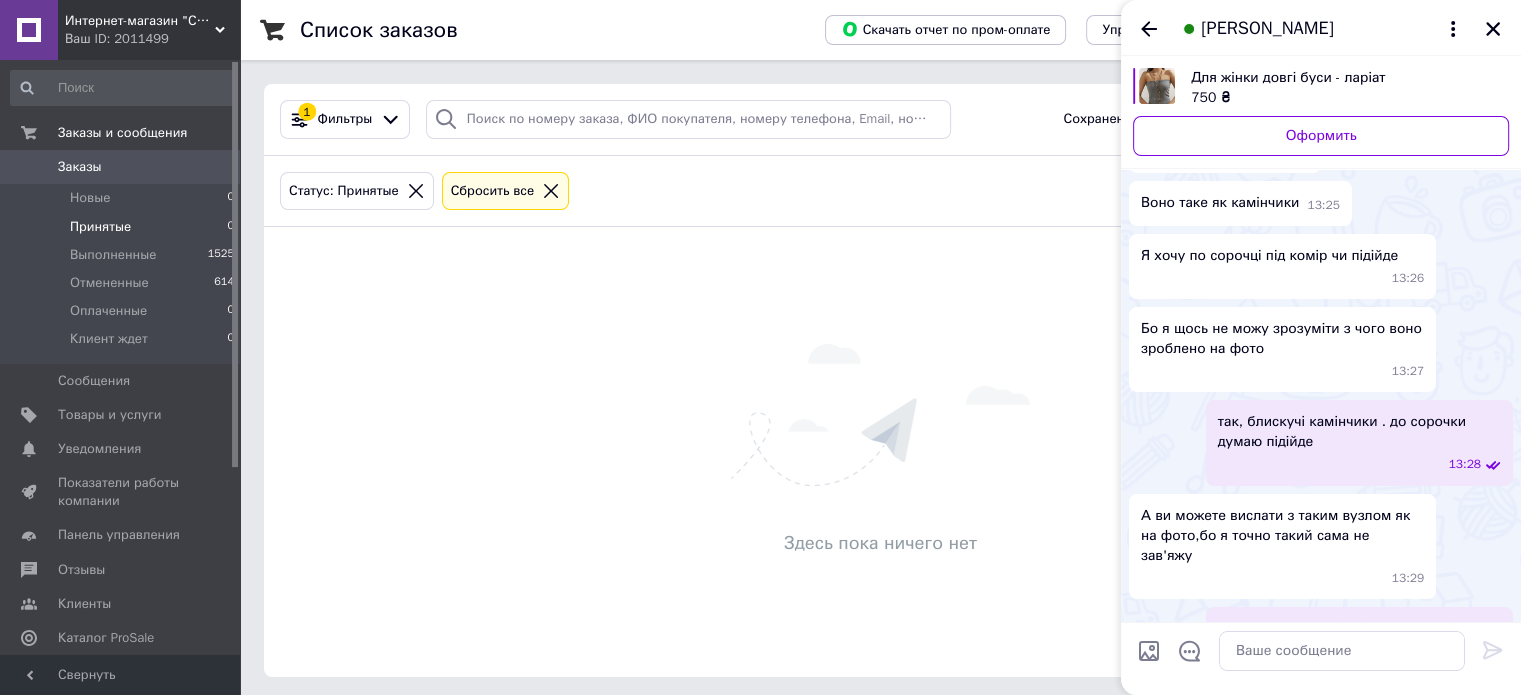 scroll, scrollTop: 277, scrollLeft: 0, axis: vertical 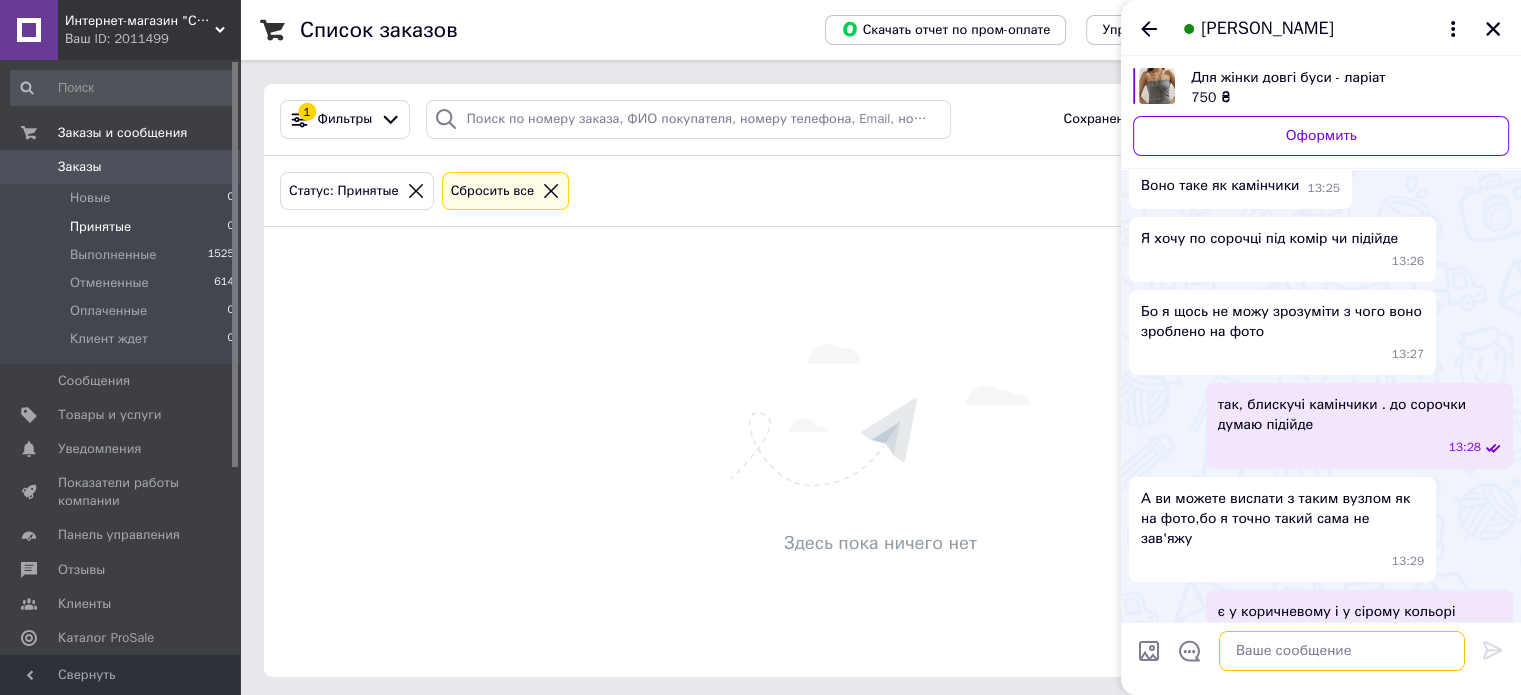 click at bounding box center (1342, 651) 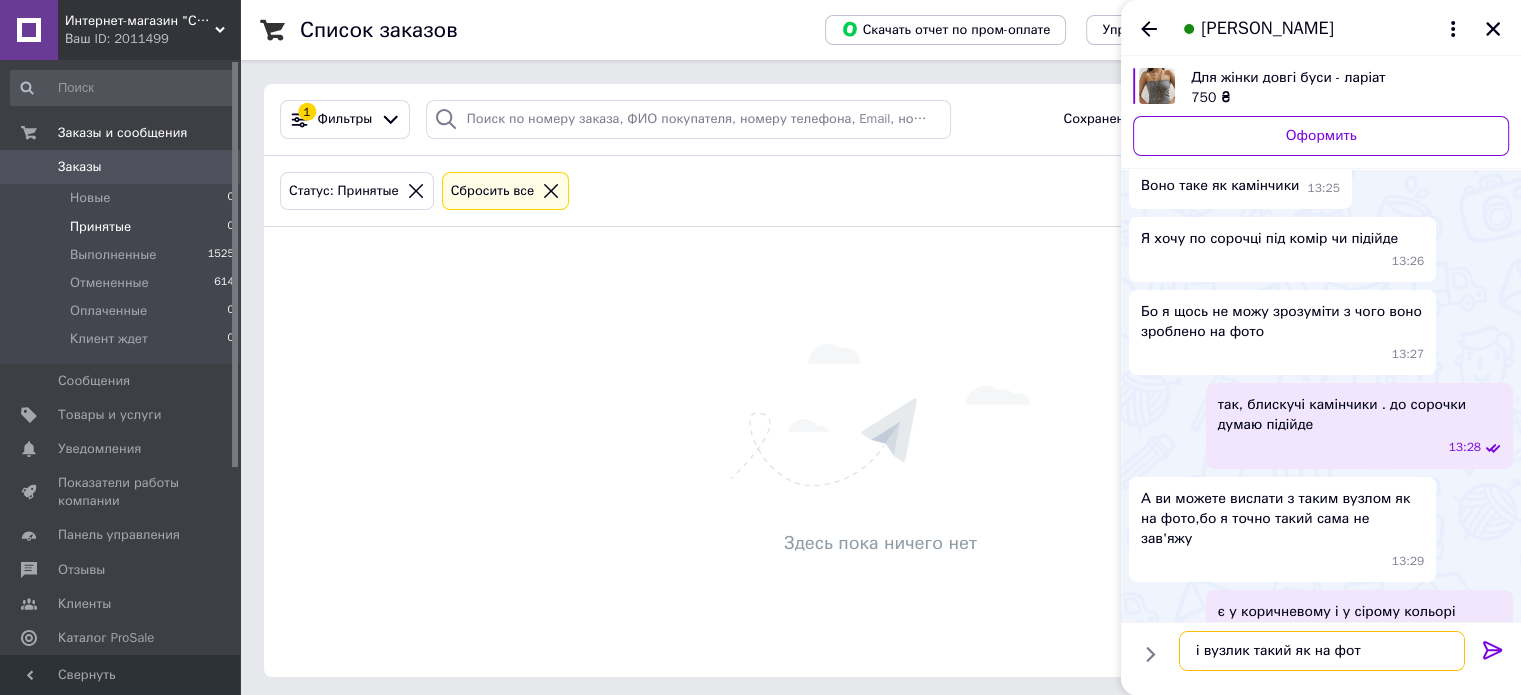 type on "і вузлик такий як на фото" 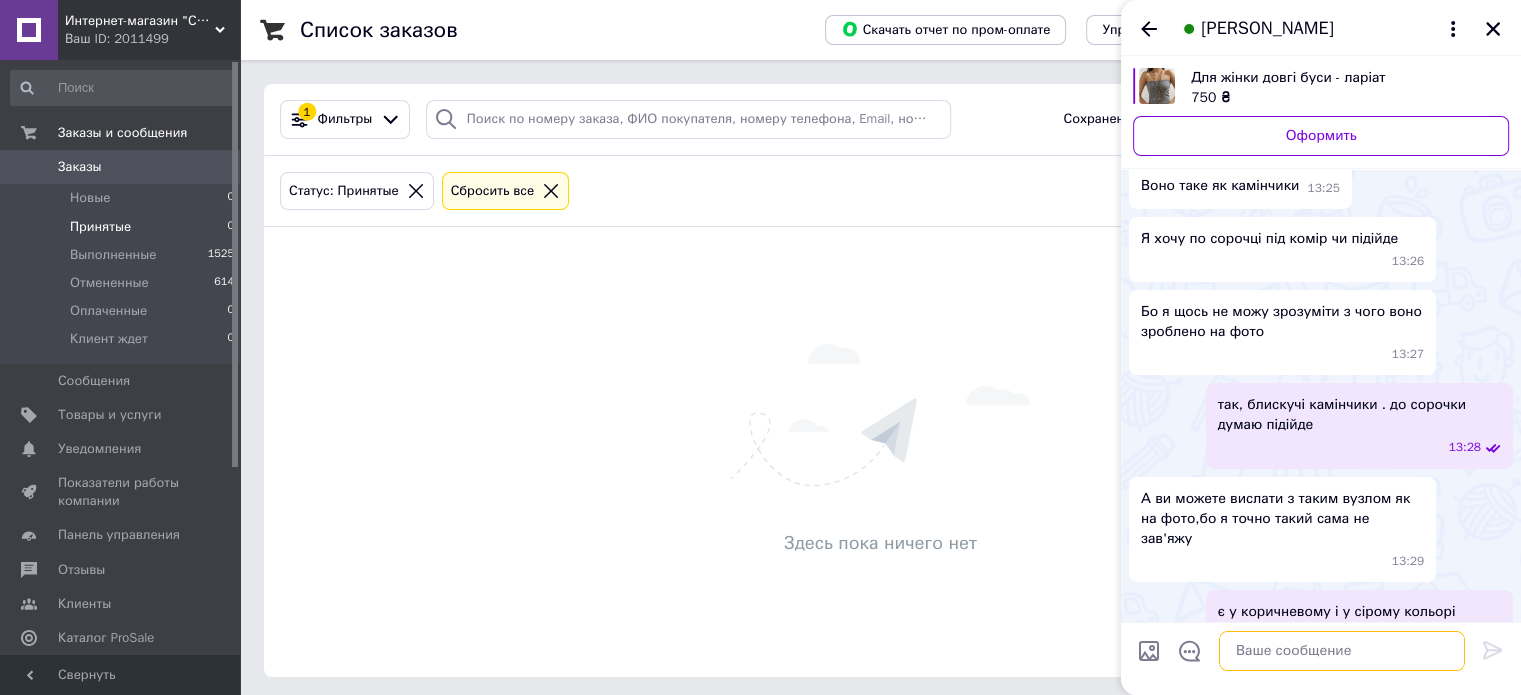 scroll, scrollTop: 331, scrollLeft: 0, axis: vertical 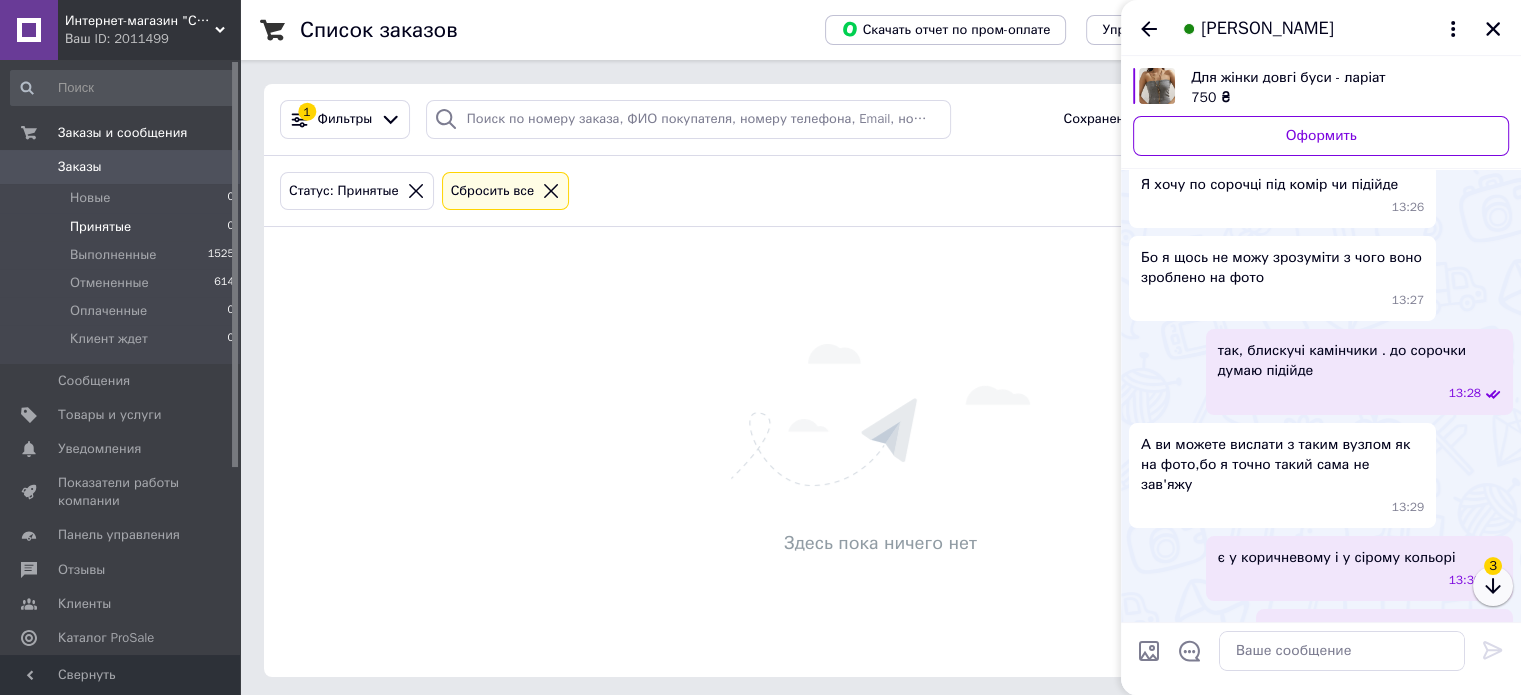 click 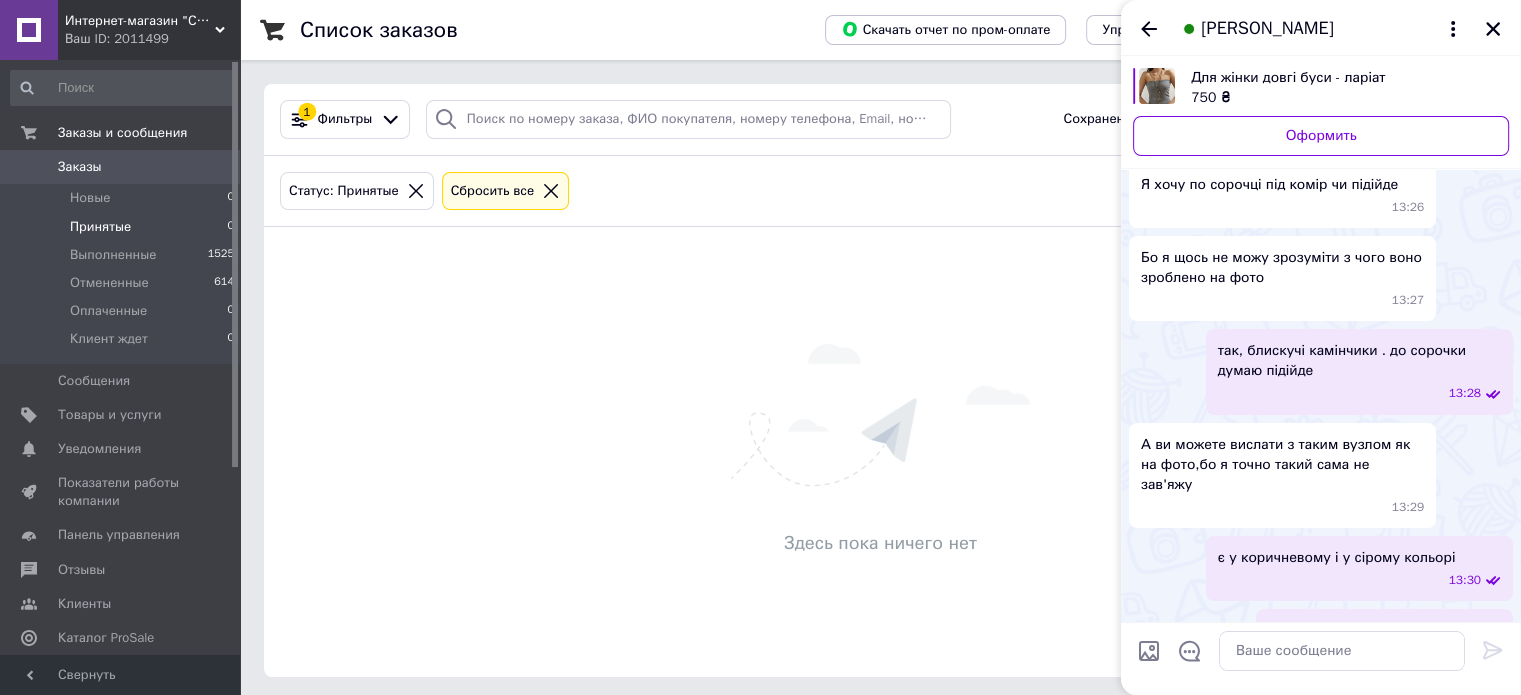 scroll, scrollTop: 620, scrollLeft: 0, axis: vertical 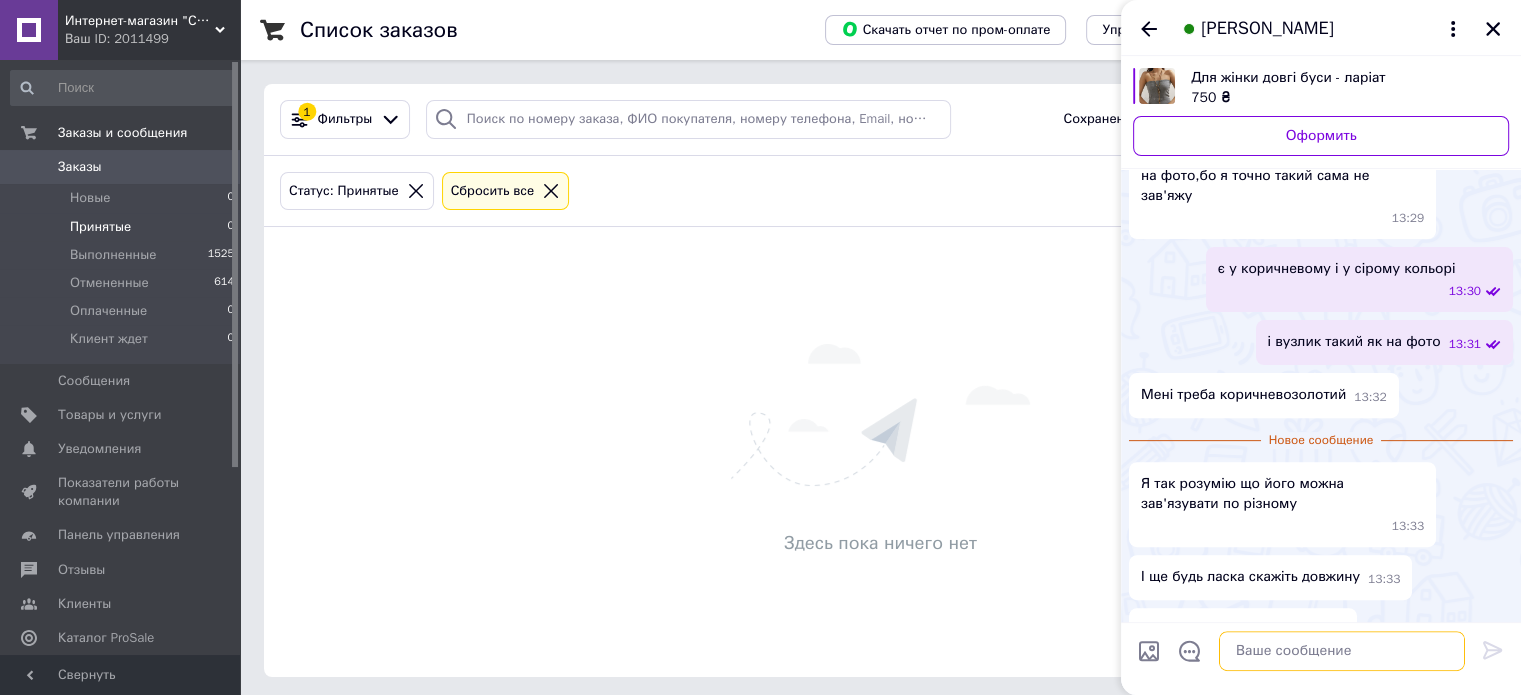 click at bounding box center [1342, 651] 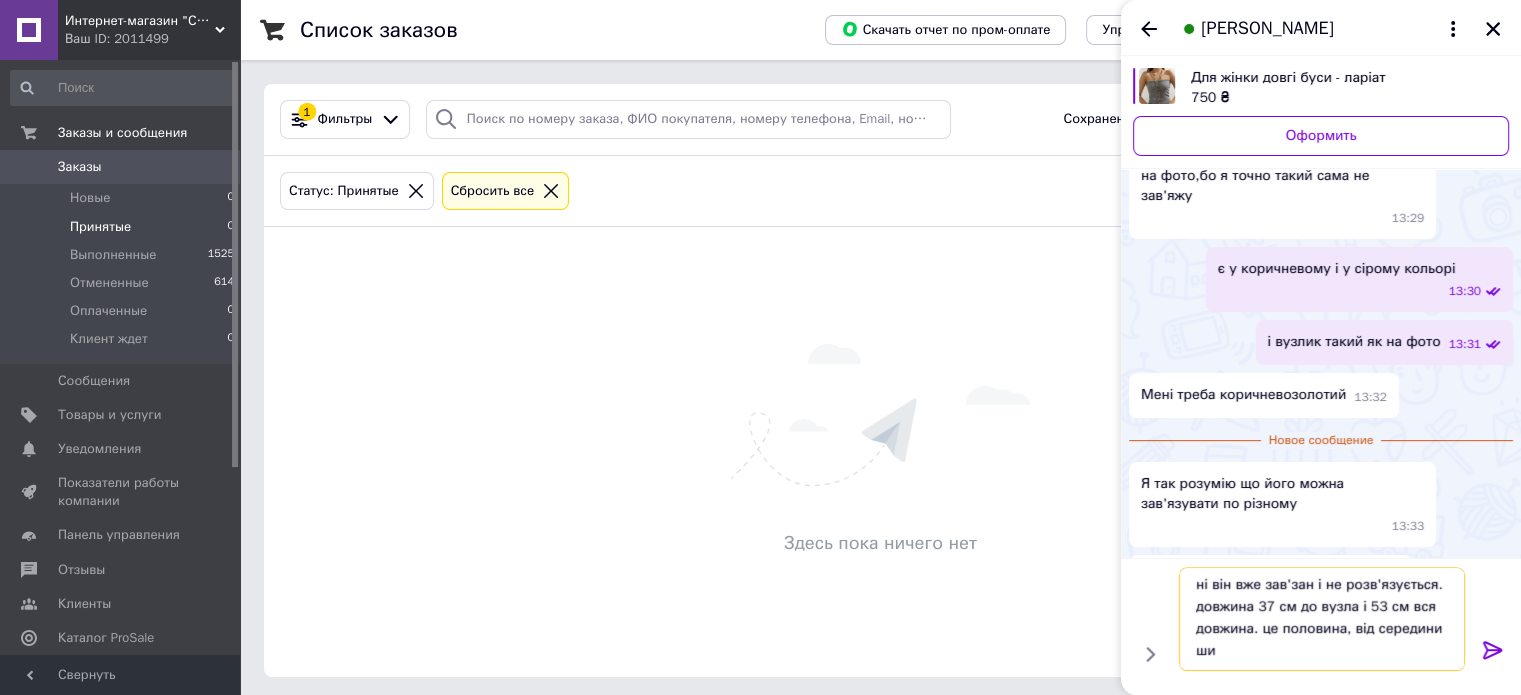 scroll, scrollTop: 1, scrollLeft: 0, axis: vertical 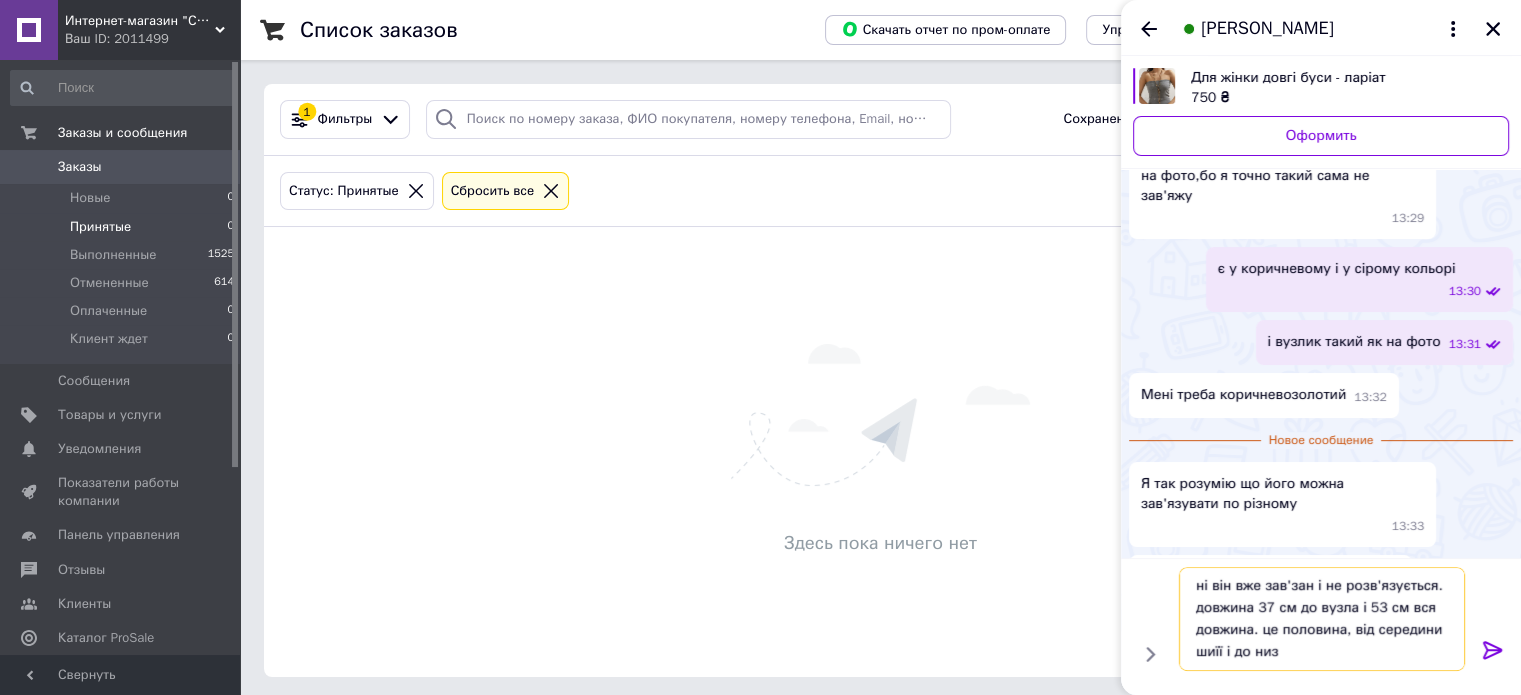 type on "ні він вже зав'зан і не розв'язується. довжина 37 см до вузла і 53 см вся довжина. це половина, від середини [DEMOGRAPHIC_DATA] і до низу" 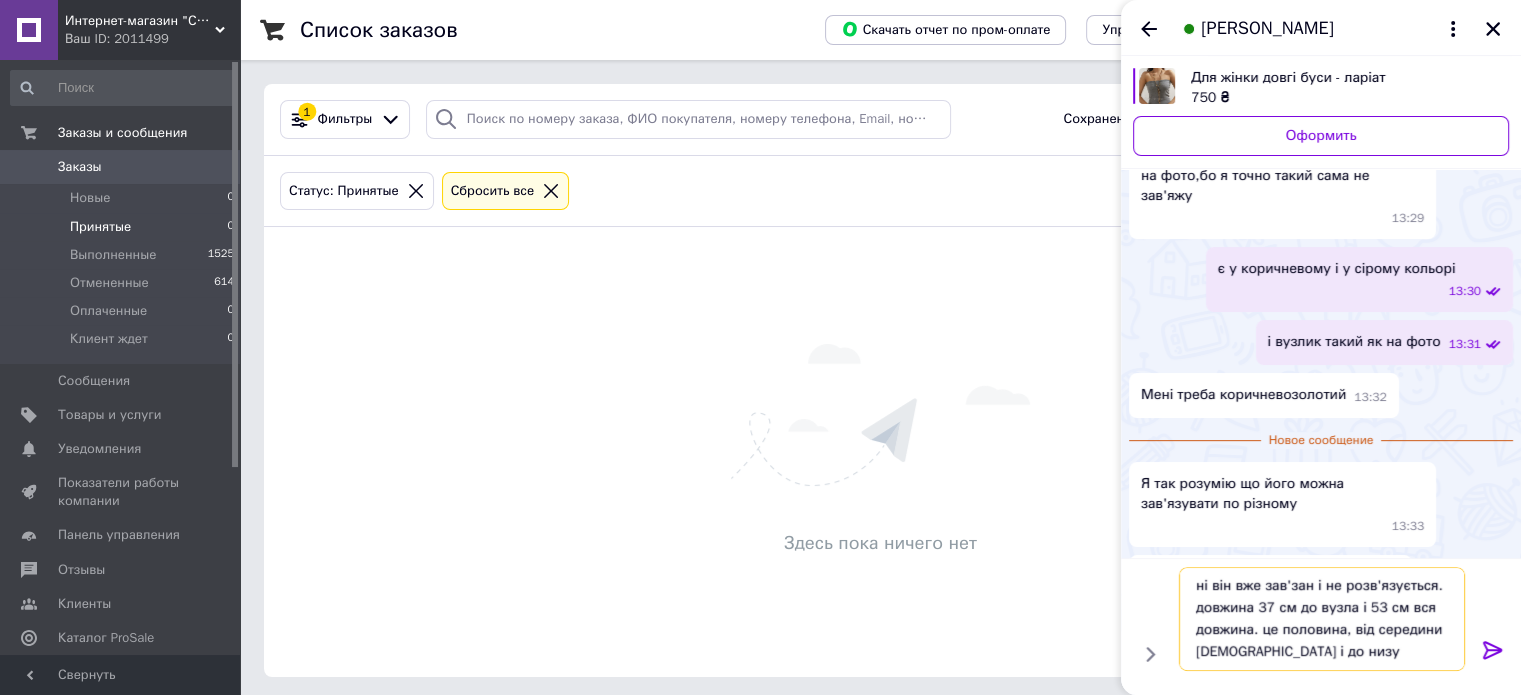 type 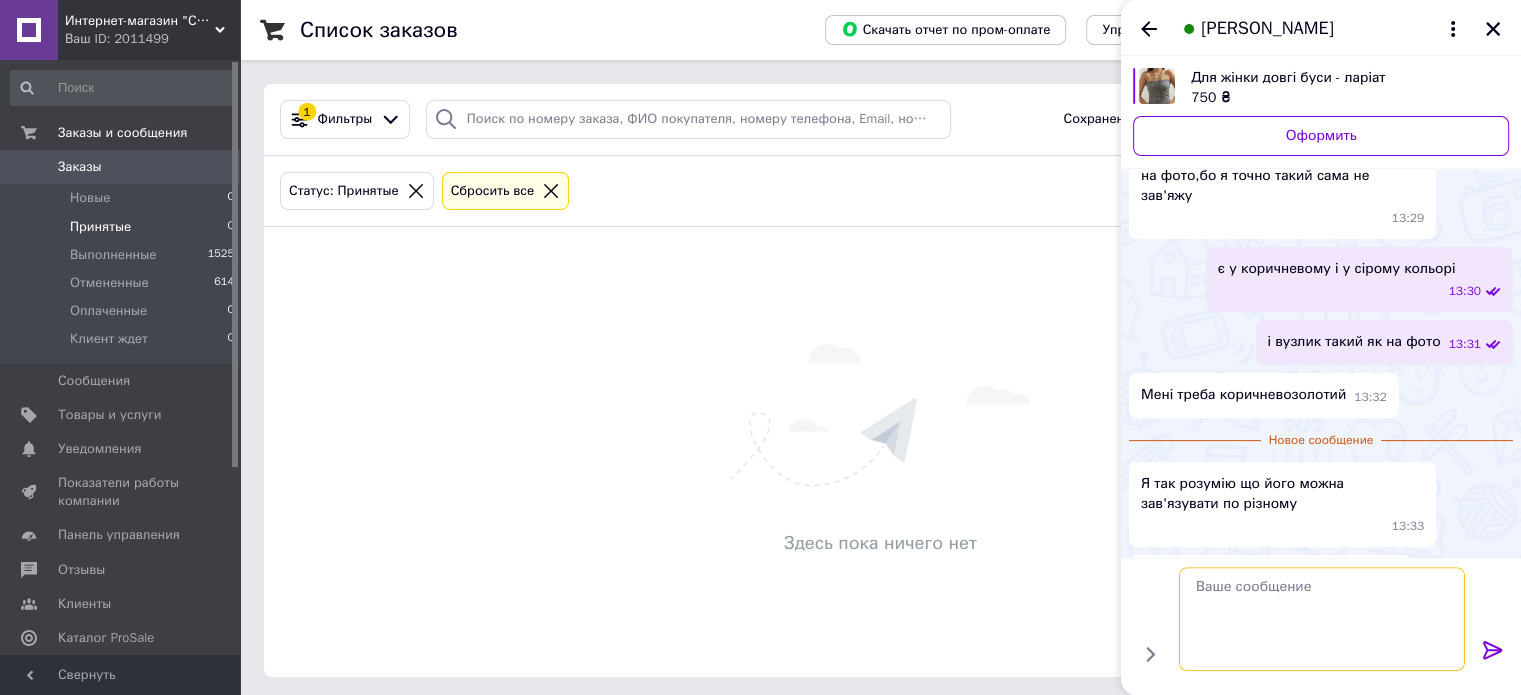 scroll, scrollTop: 0, scrollLeft: 0, axis: both 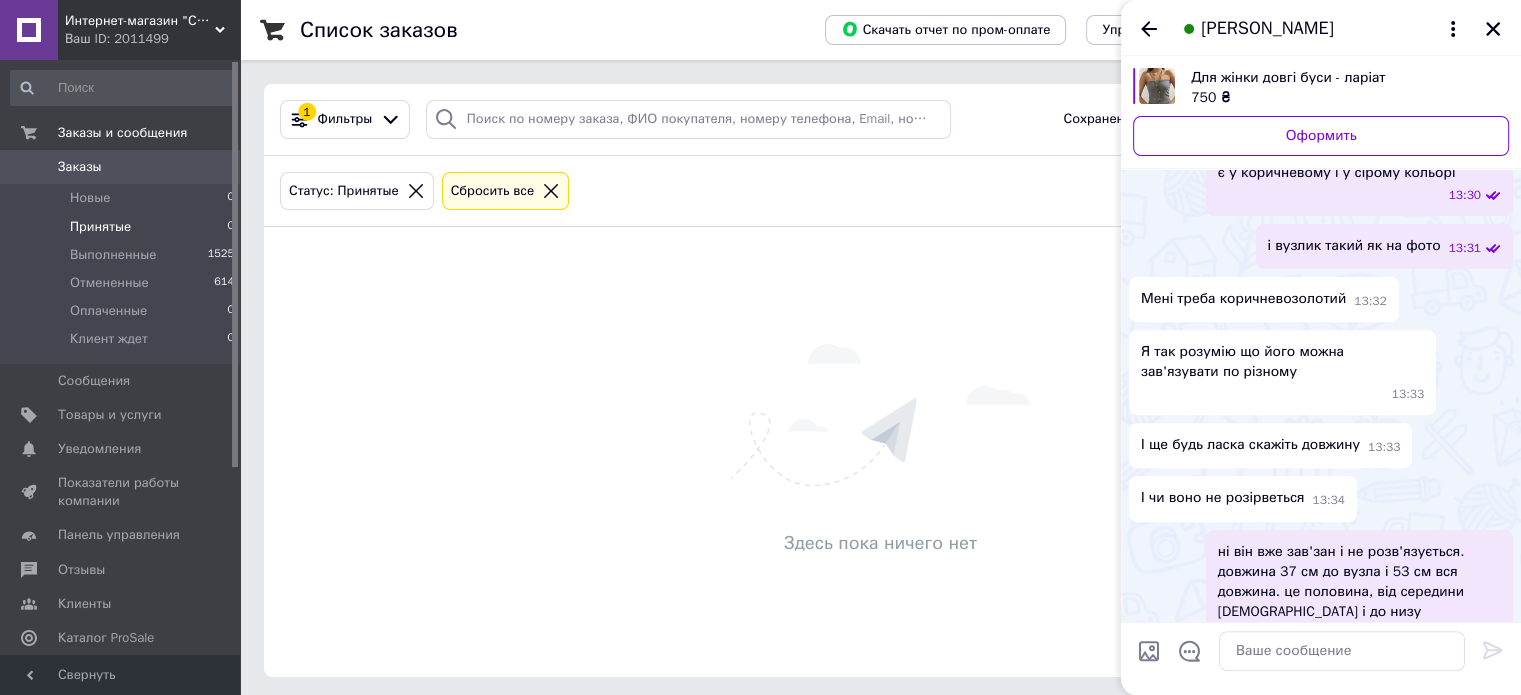 click on "[PERSON_NAME]" at bounding box center [1267, 29] 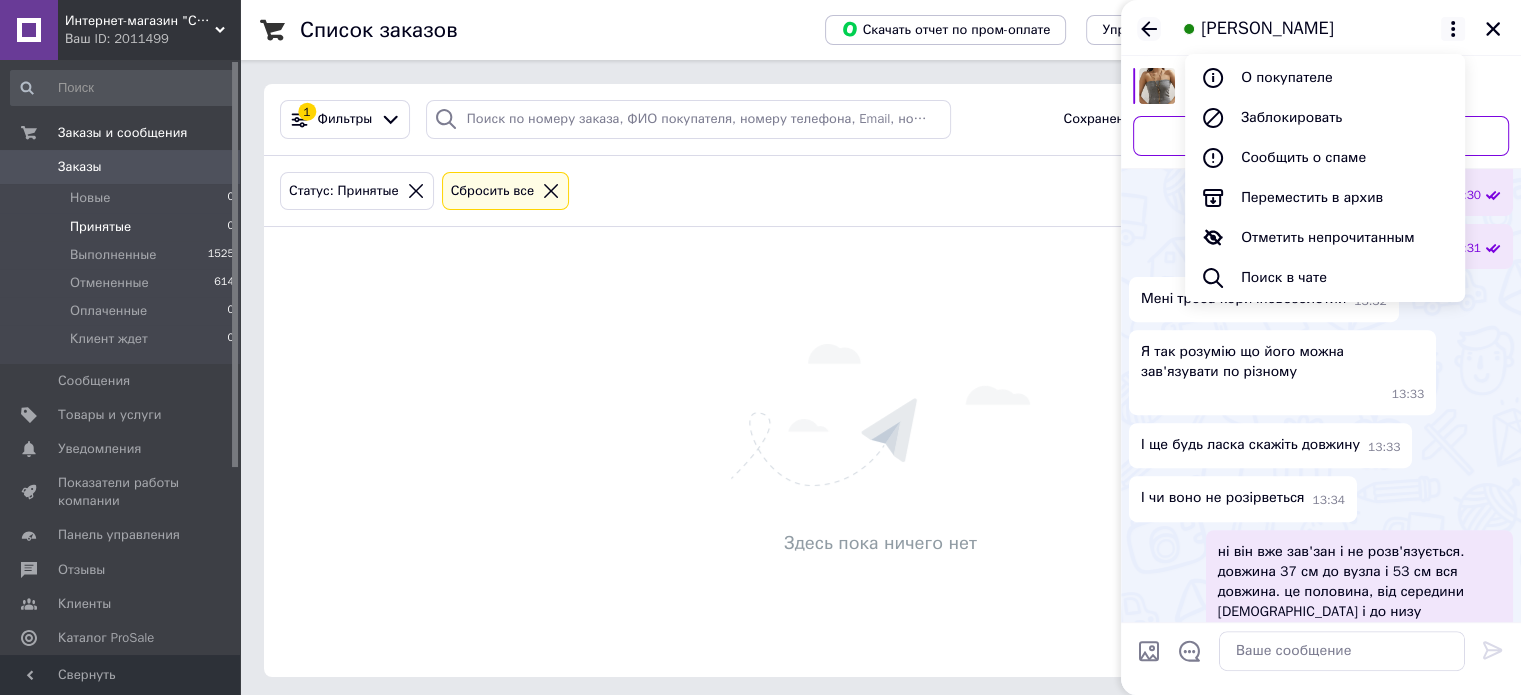 click 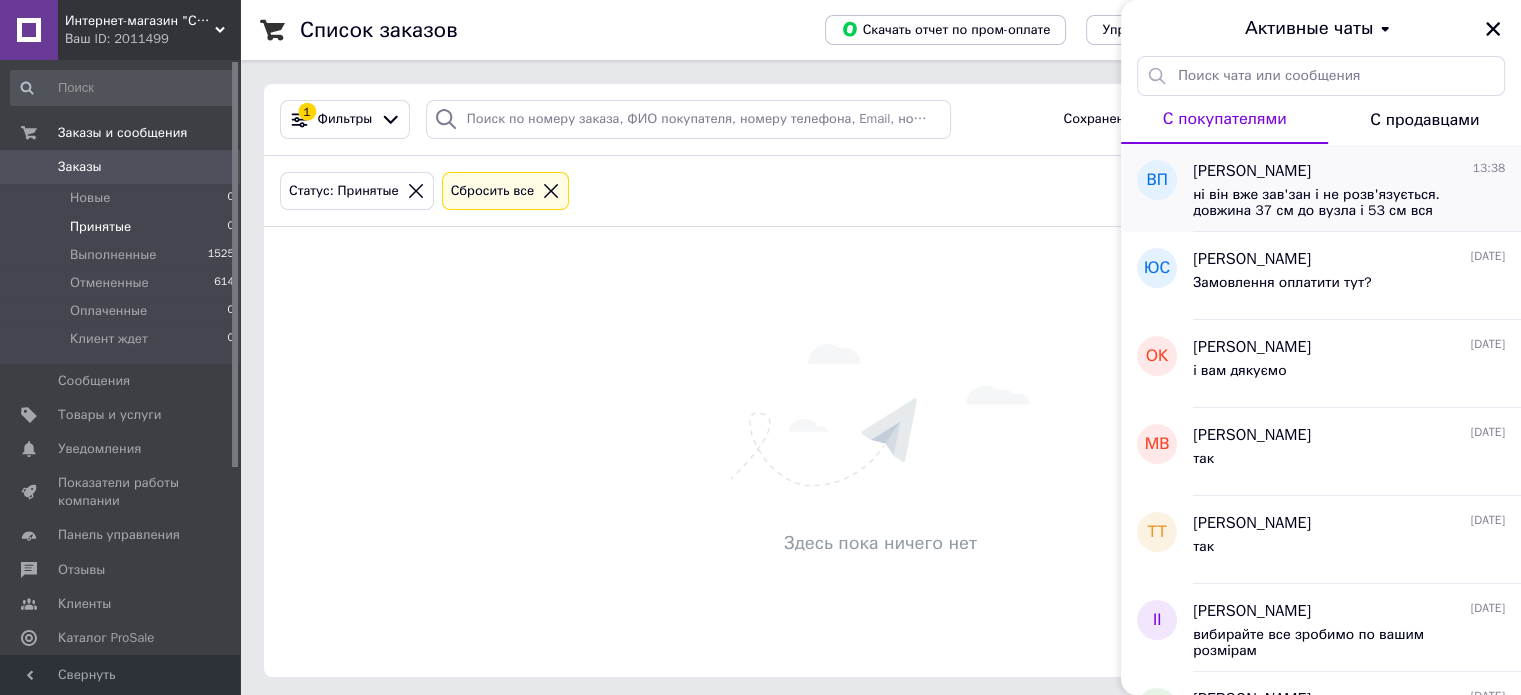 click on "[PERSON_NAME]" at bounding box center (1252, 171) 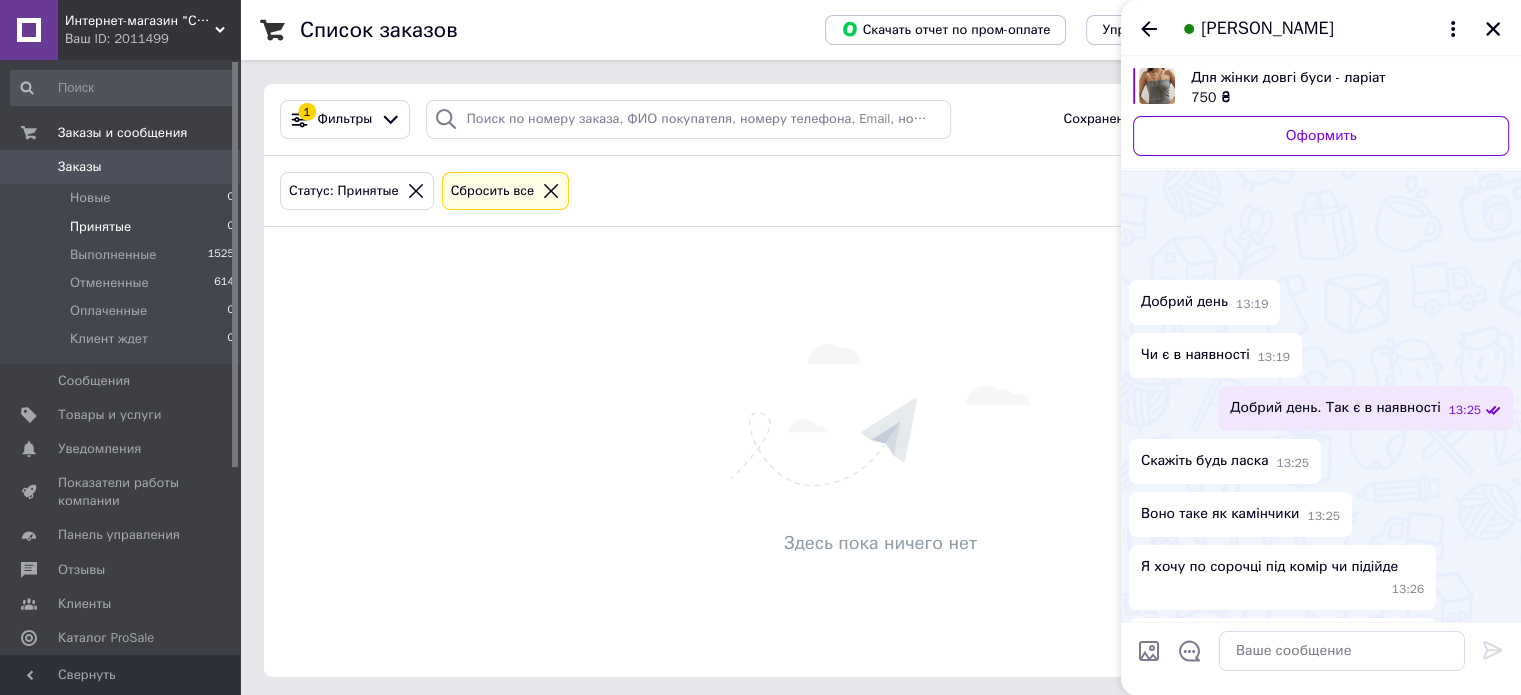 scroll, scrollTop: 768, scrollLeft: 0, axis: vertical 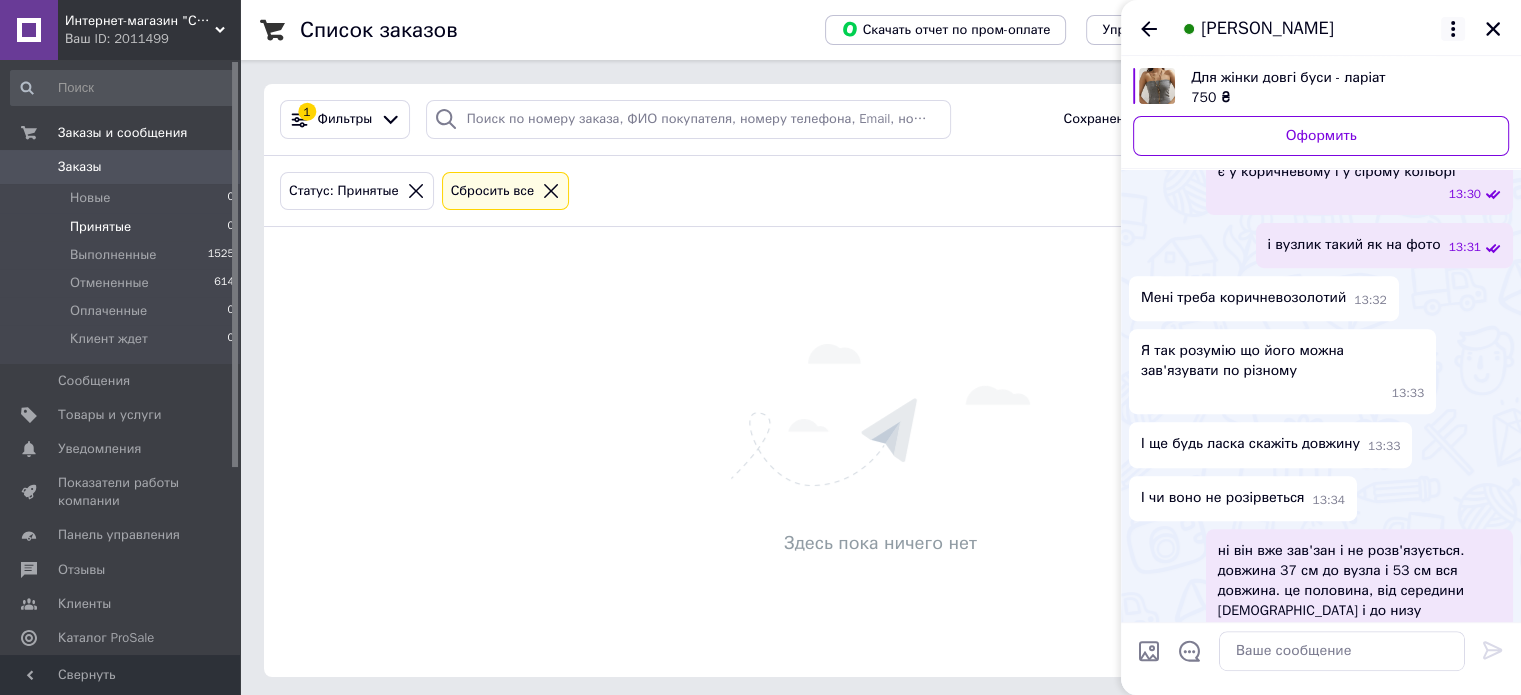 click 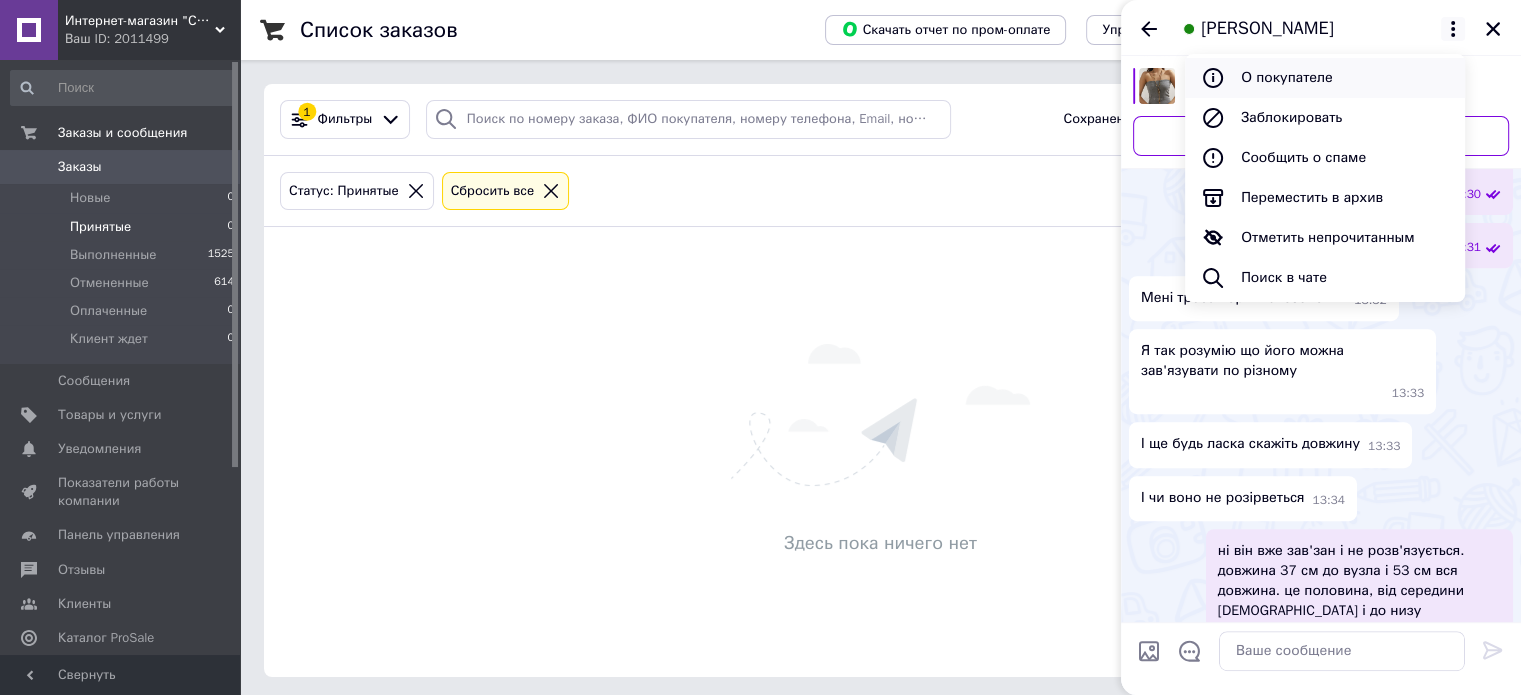 click on "О покупателе" at bounding box center [1325, 78] 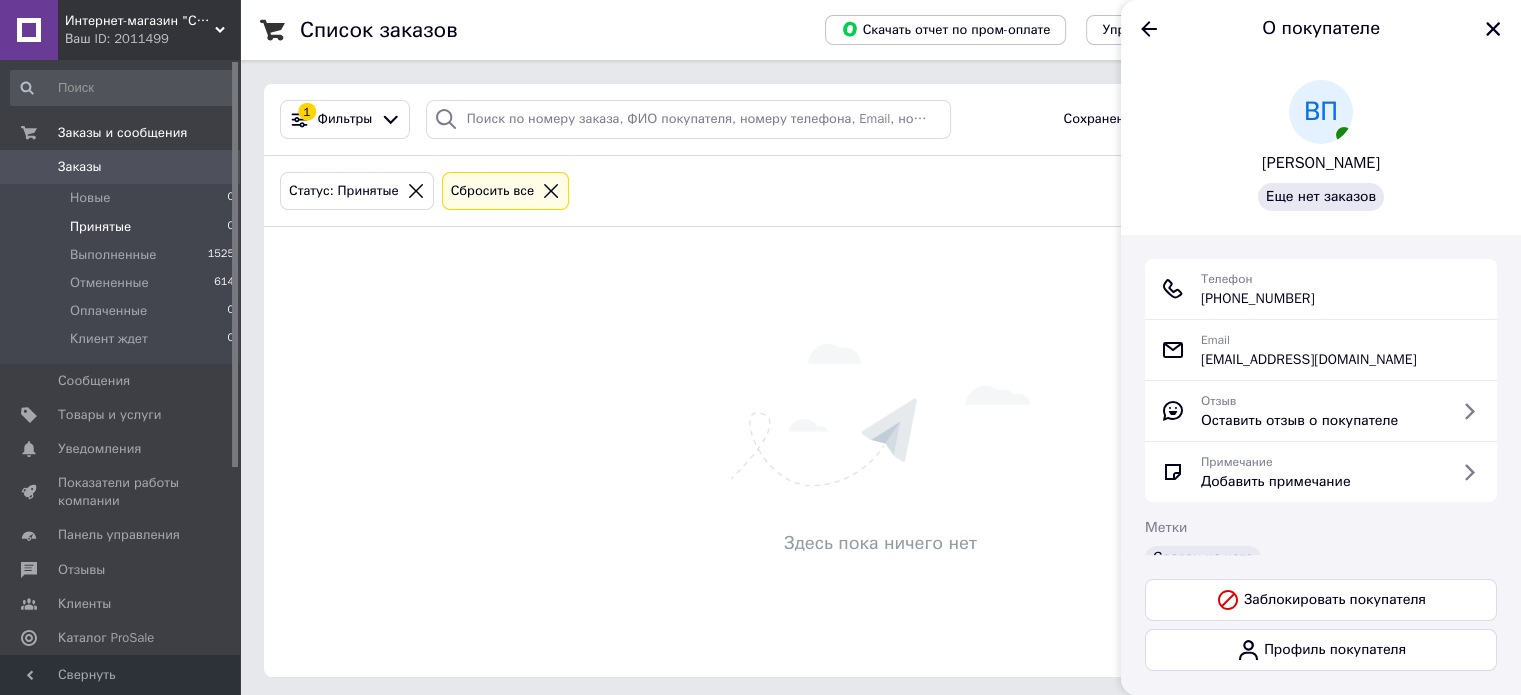 drag, startPoint x: 1336, startPoint y: 305, endPoint x: 1201, endPoint y: 301, distance: 135.05925 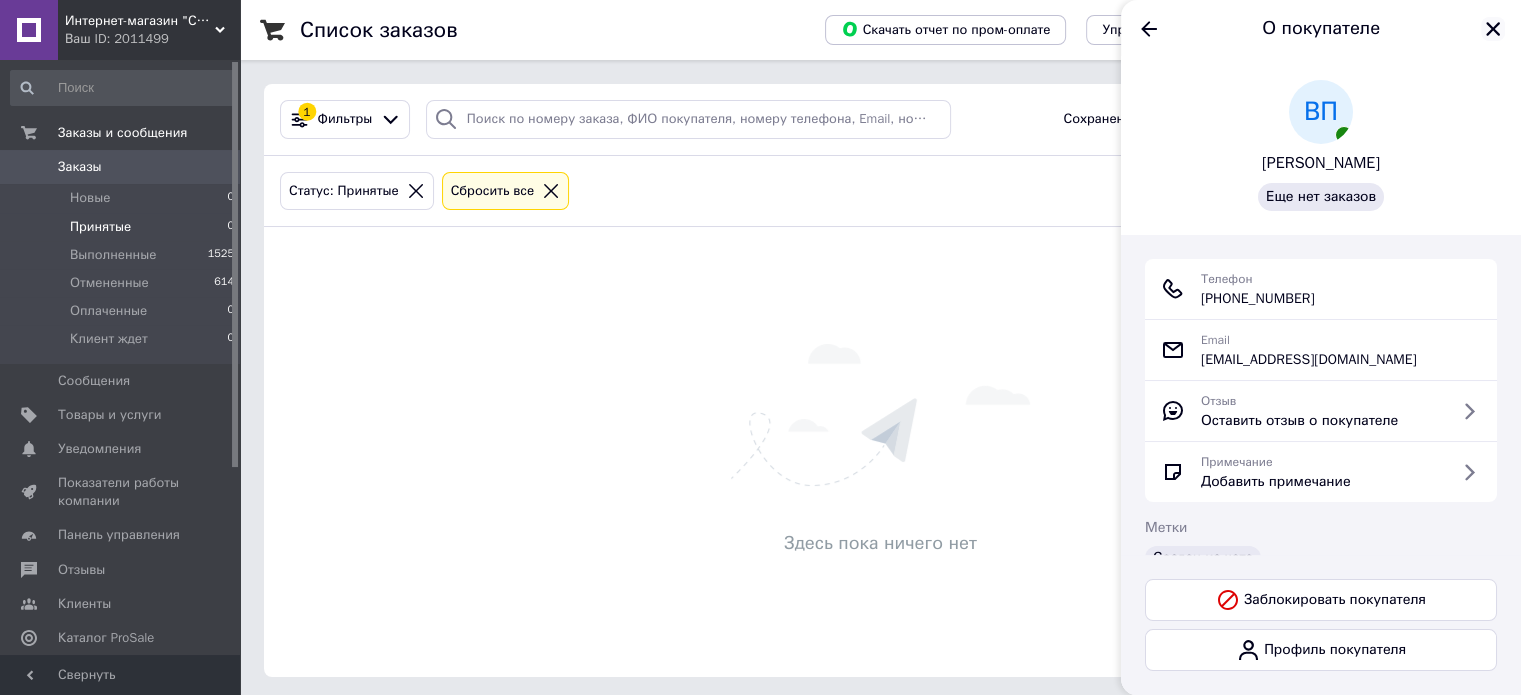click 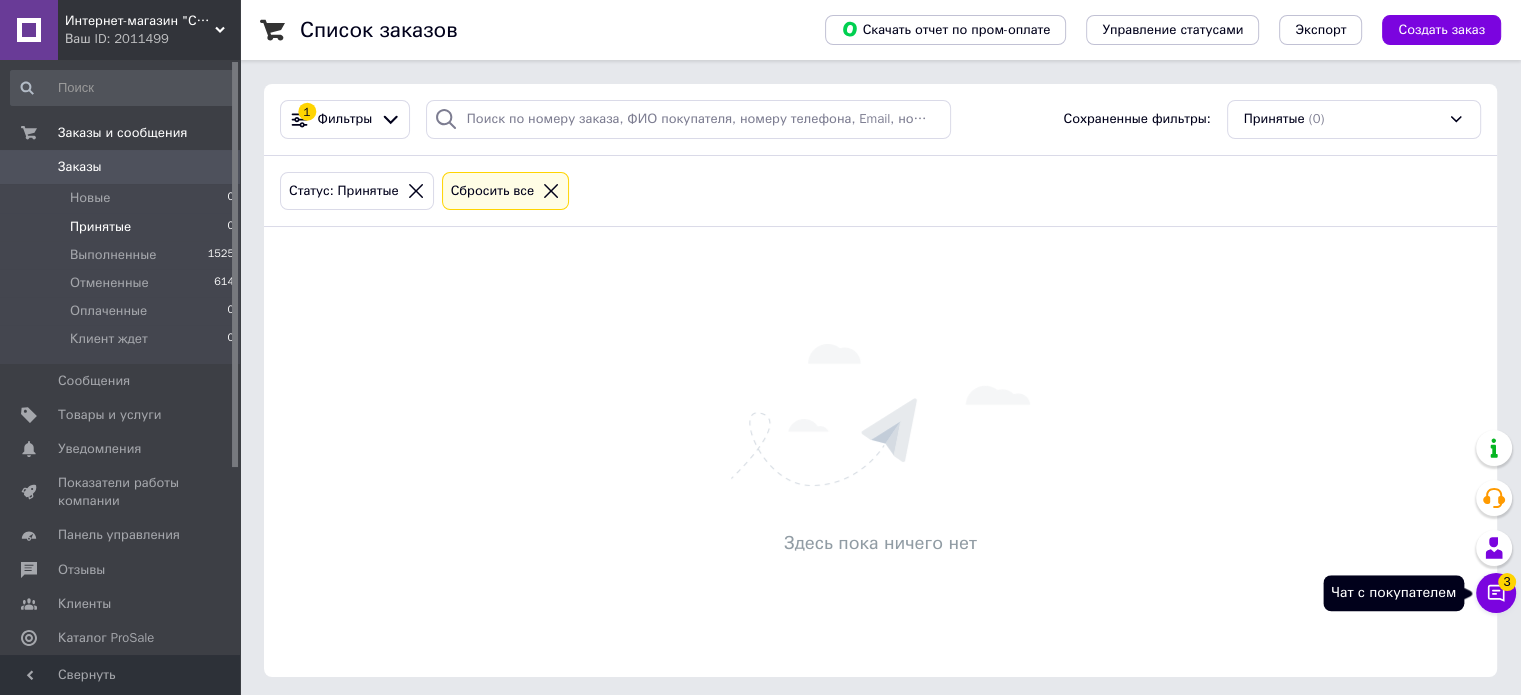 click 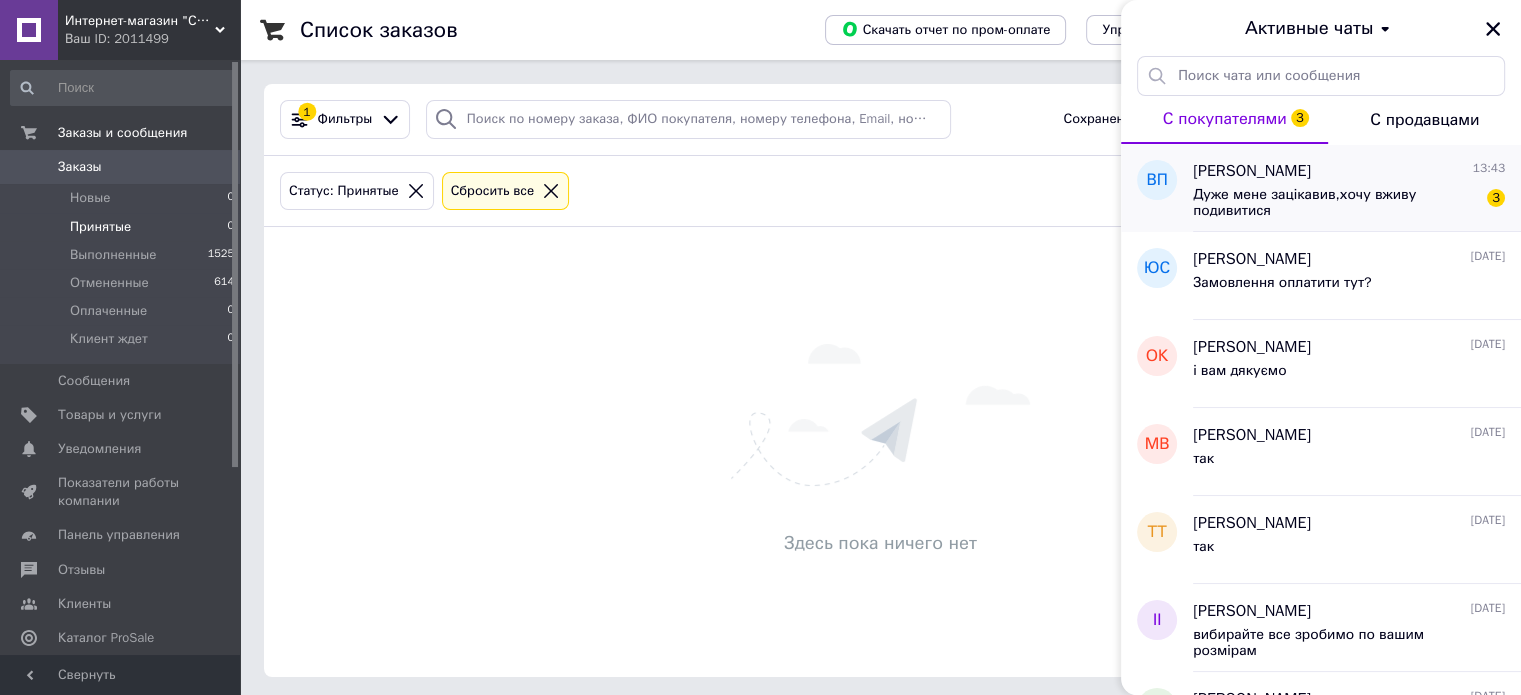 click on "Дуже мене зацікавив,хочу вживу подивитися" at bounding box center [1335, 203] 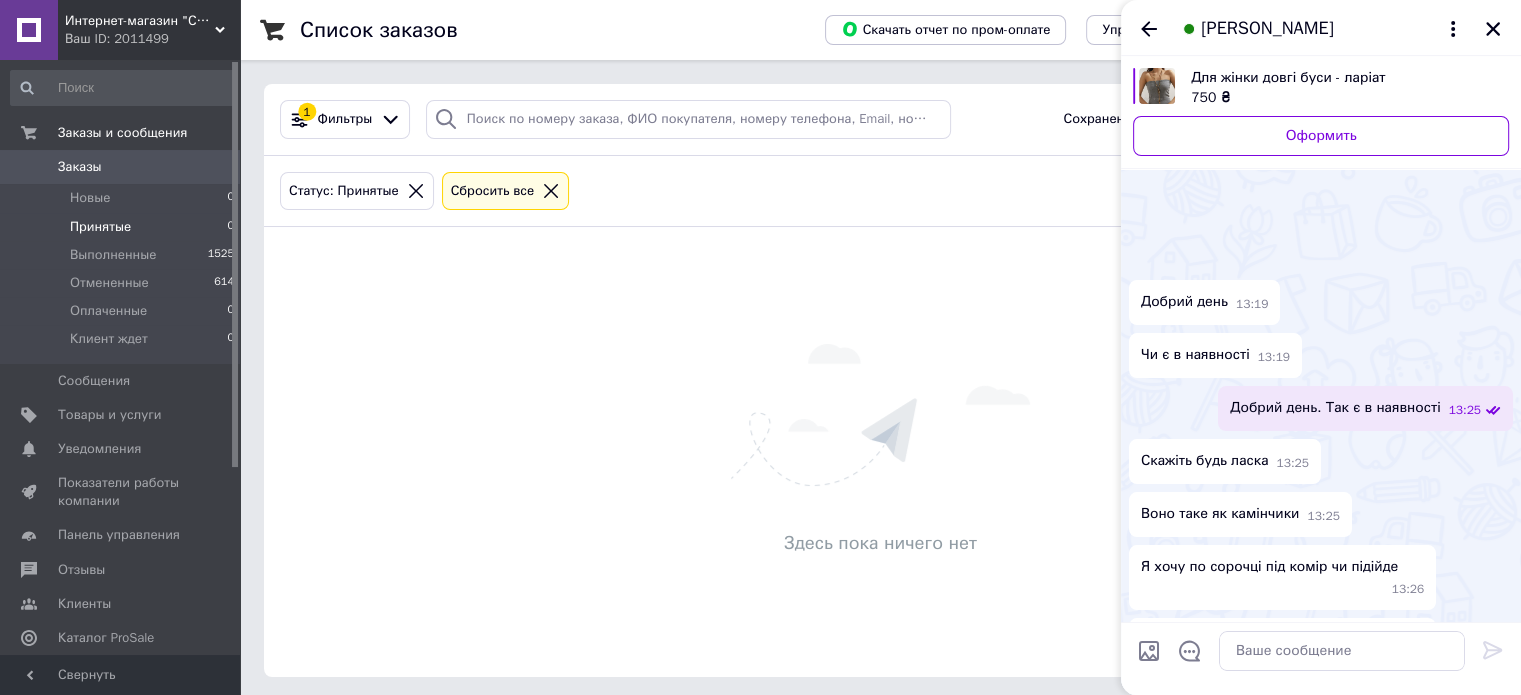 scroll, scrollTop: 1004, scrollLeft: 0, axis: vertical 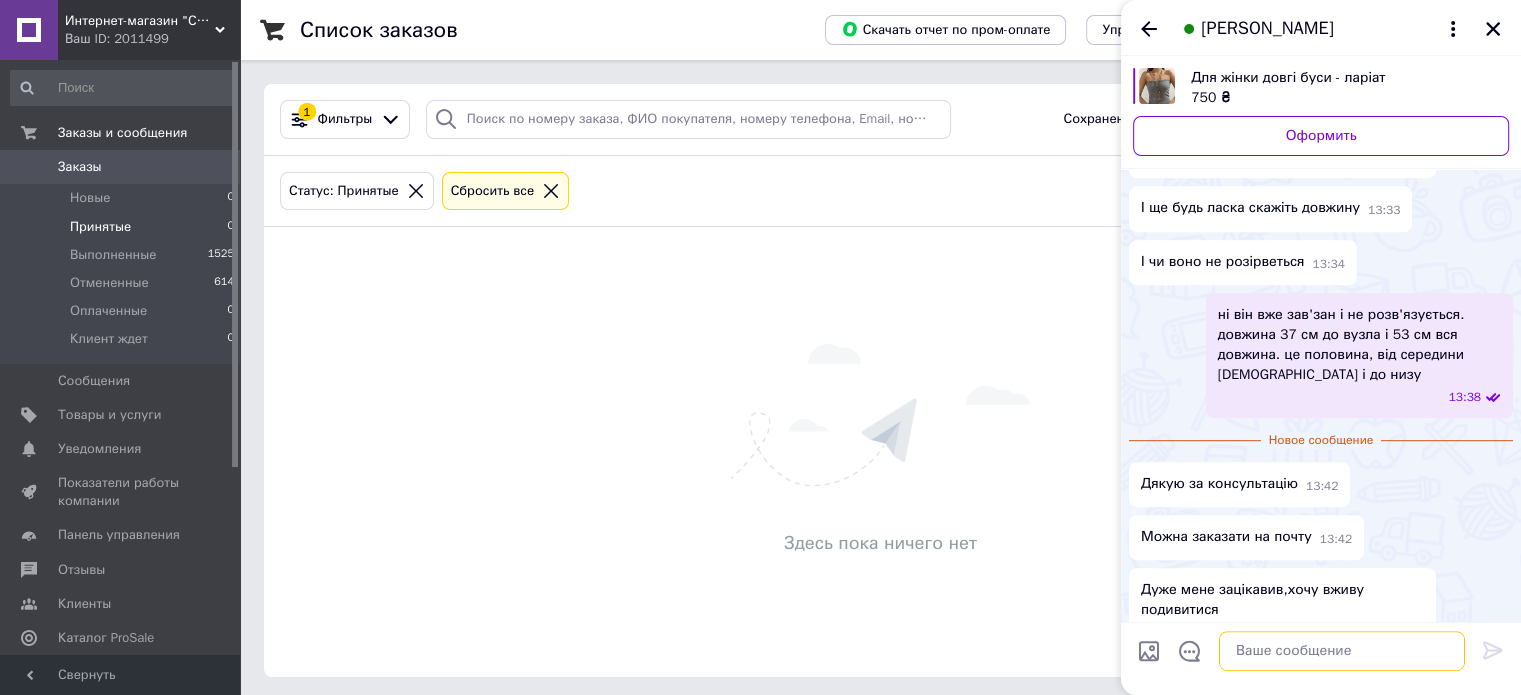 click at bounding box center (1342, 651) 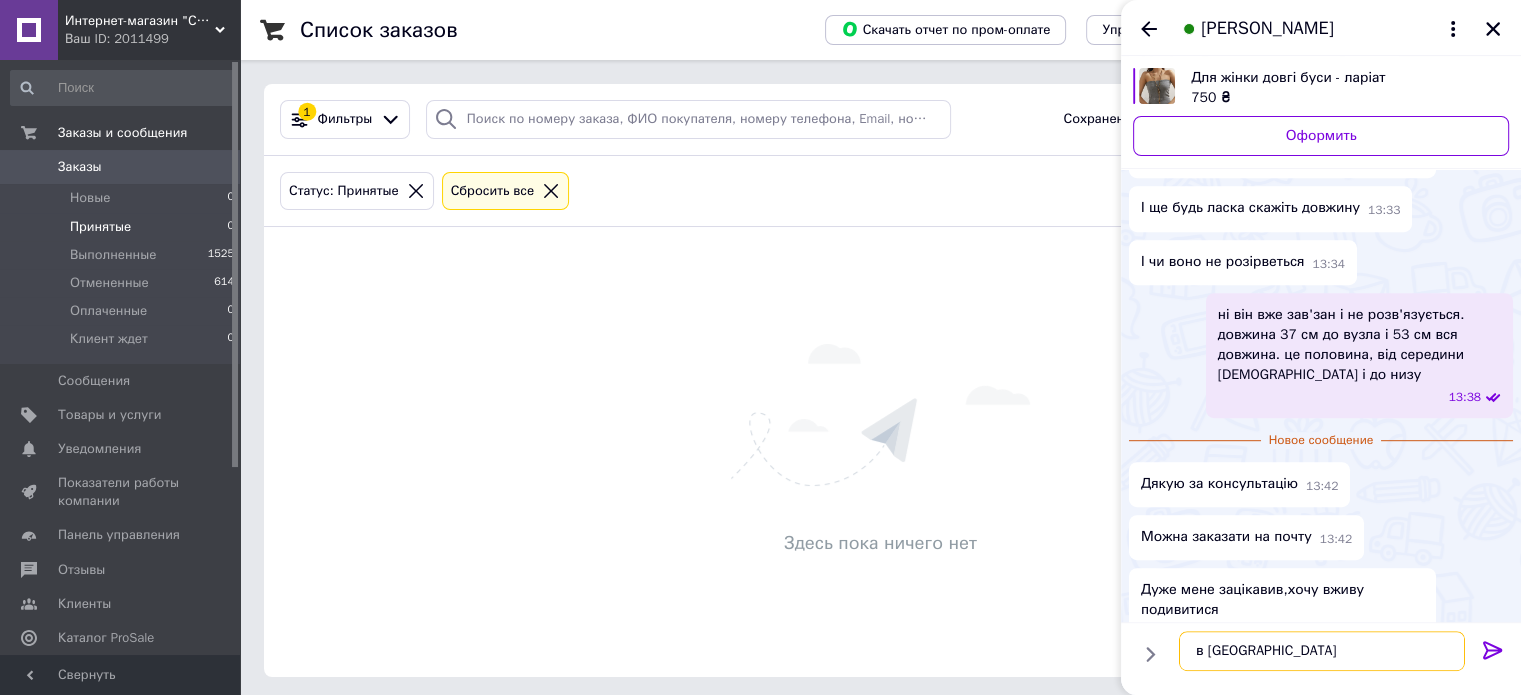 type on "в [GEOGRAPHIC_DATA]" 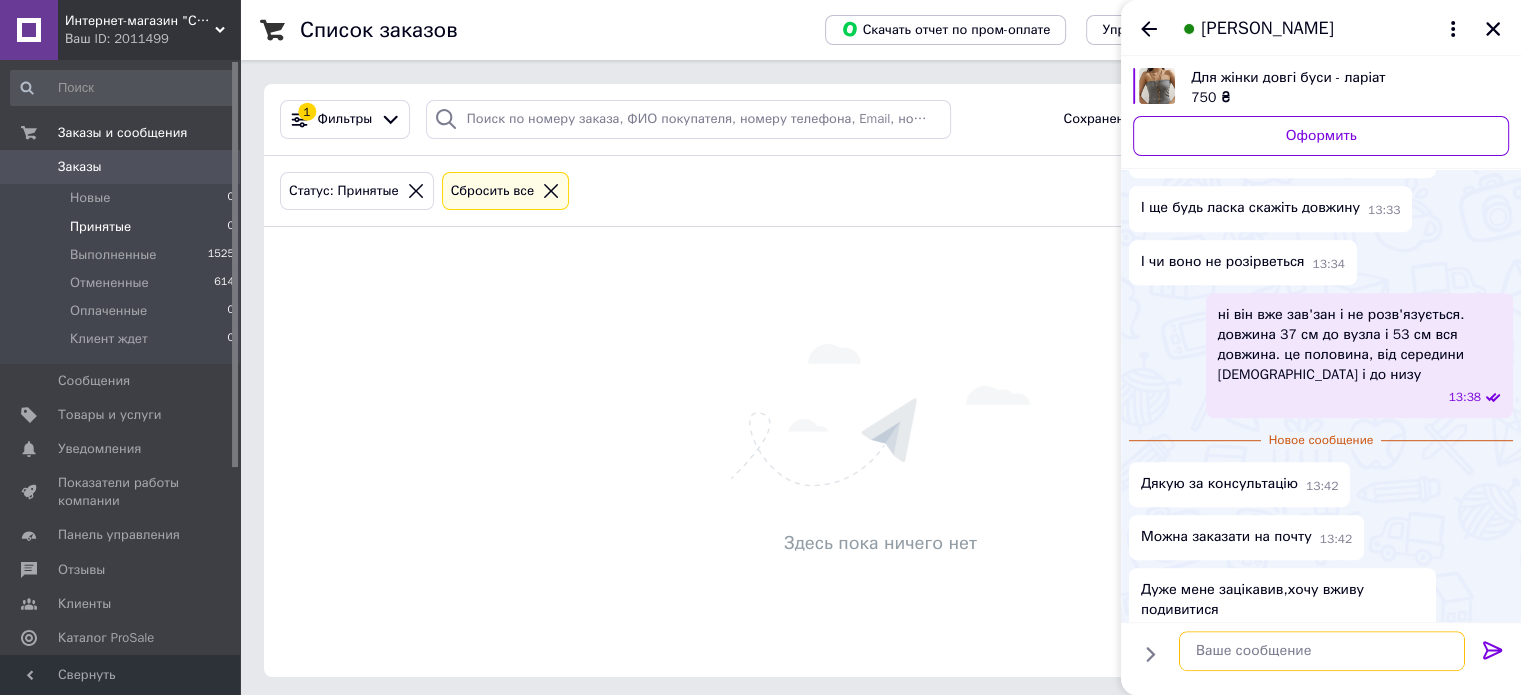 scroll, scrollTop: 969, scrollLeft: 0, axis: vertical 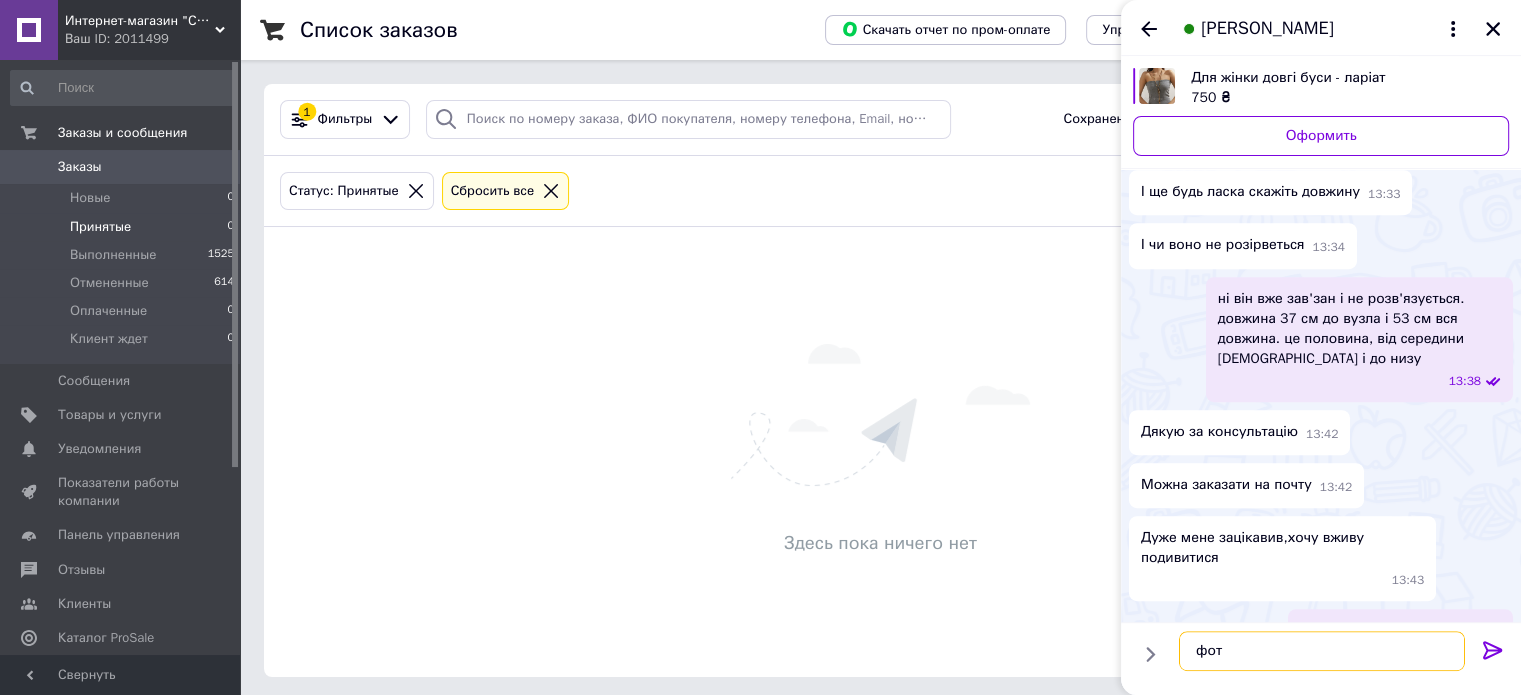 type on "фото" 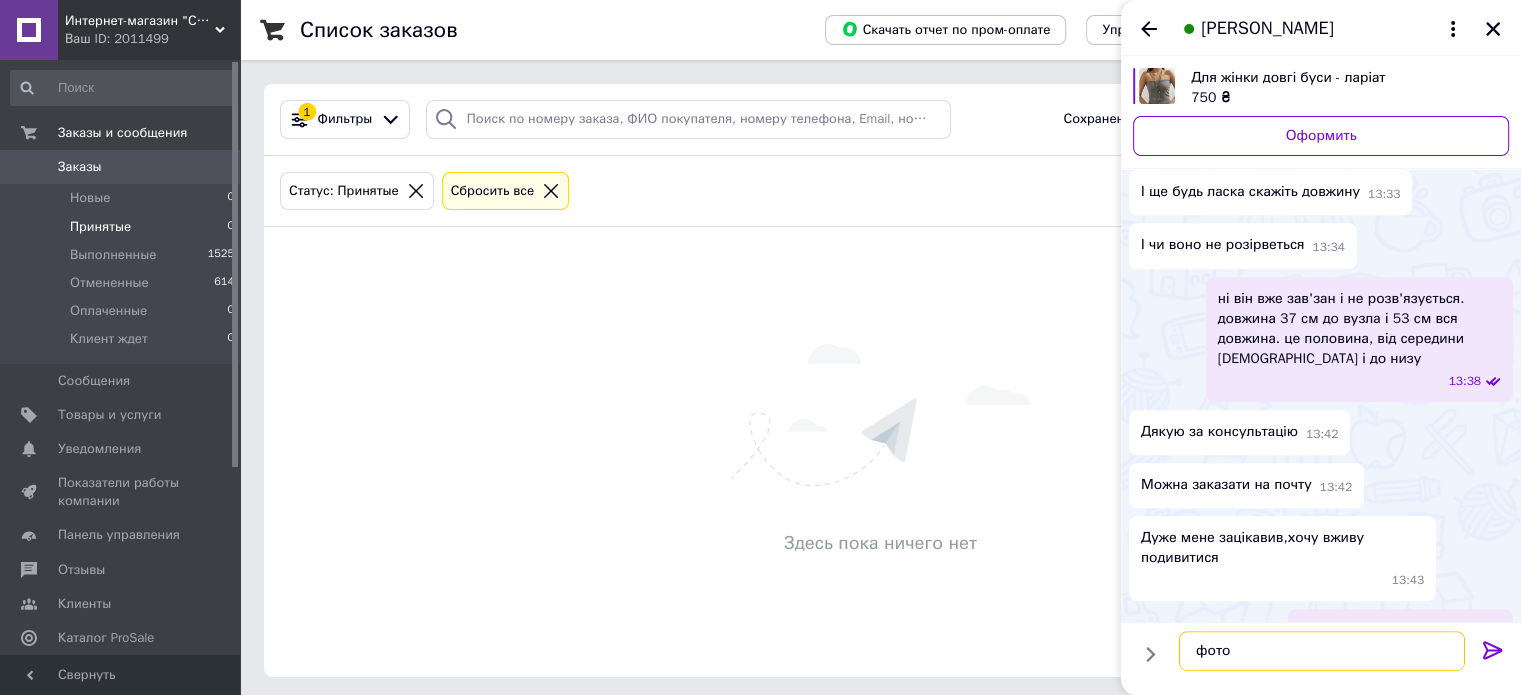 type 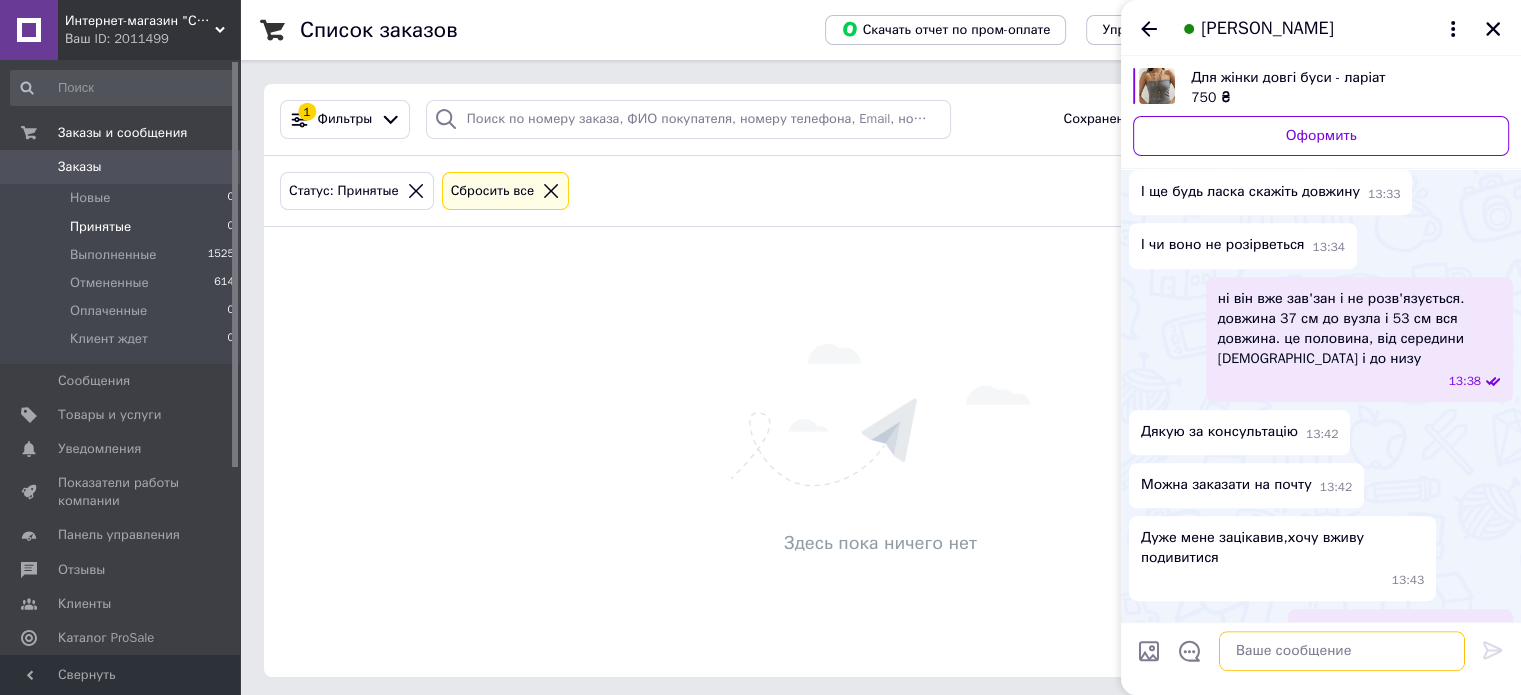 scroll, scrollTop: 1022, scrollLeft: 0, axis: vertical 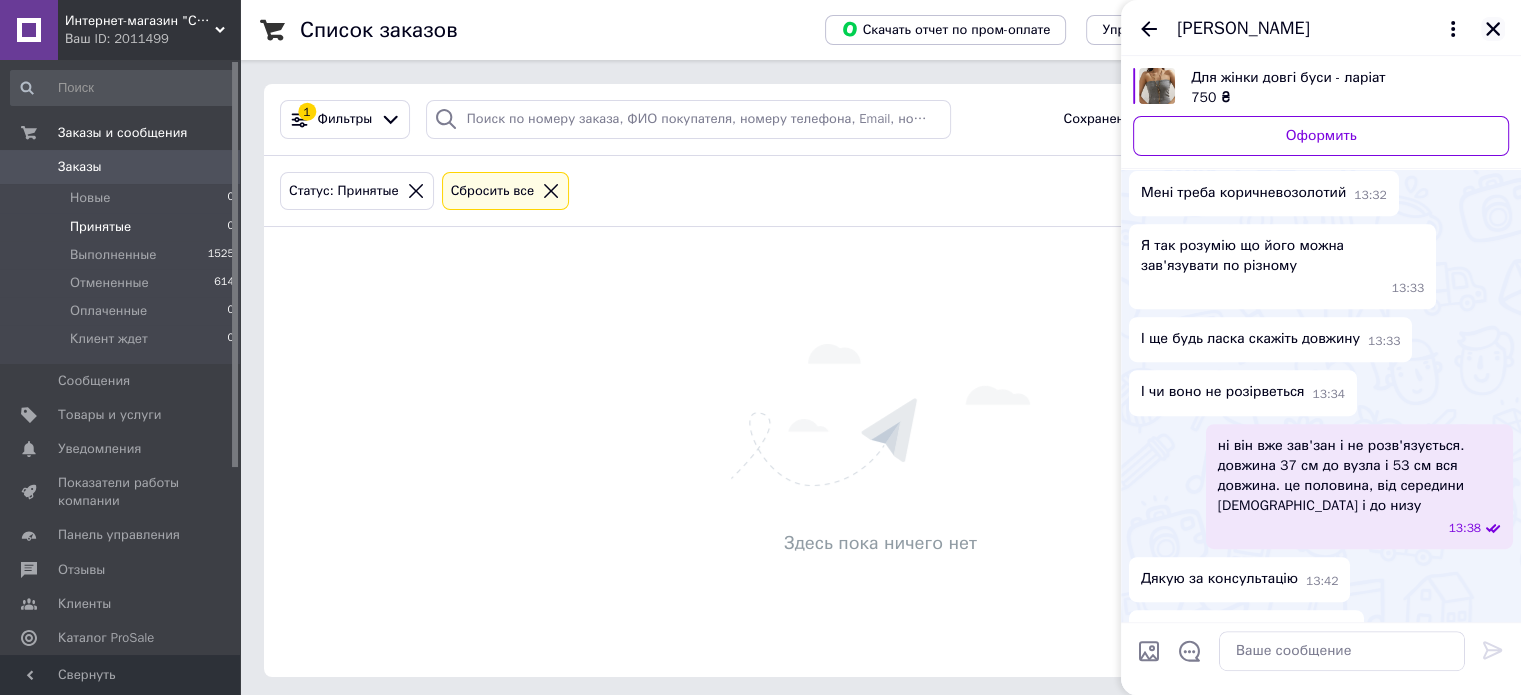 click 